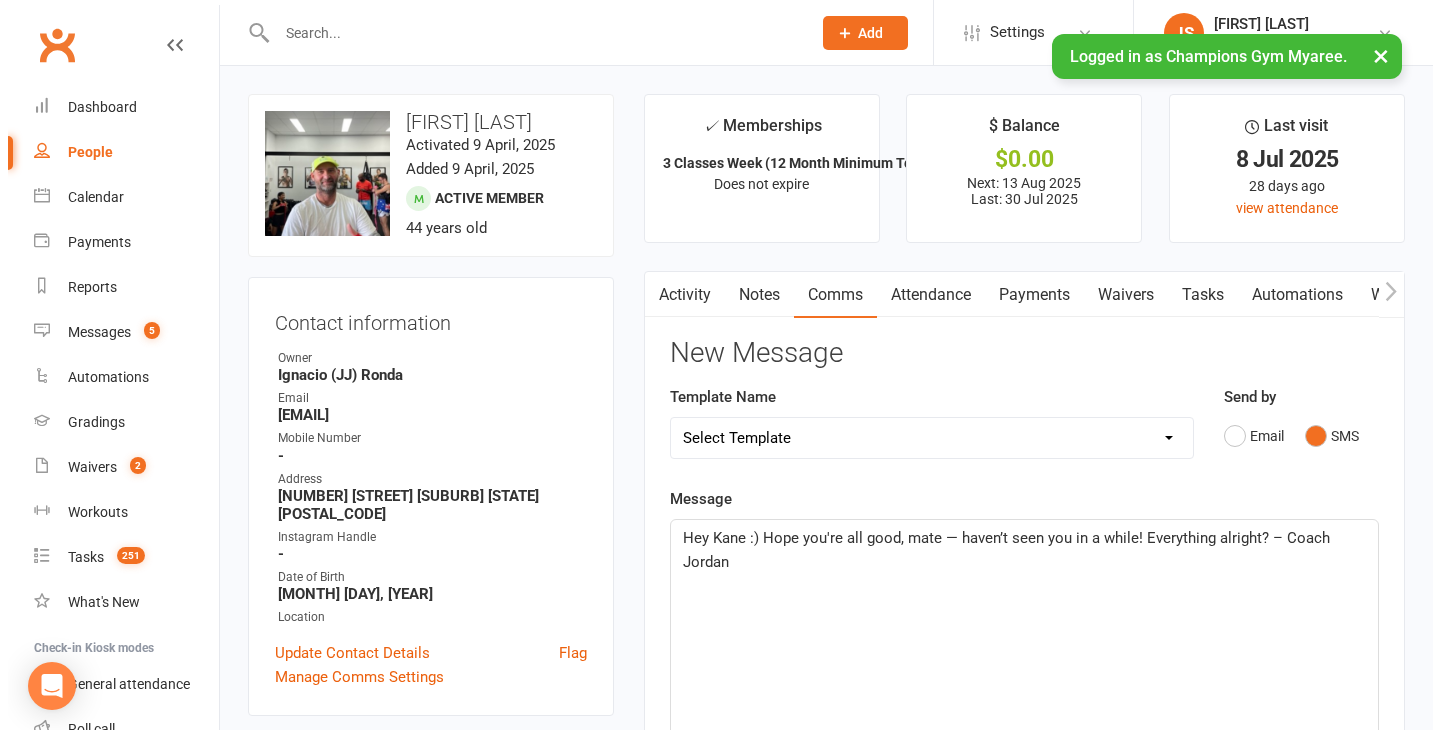 scroll, scrollTop: 615, scrollLeft: 0, axis: vertical 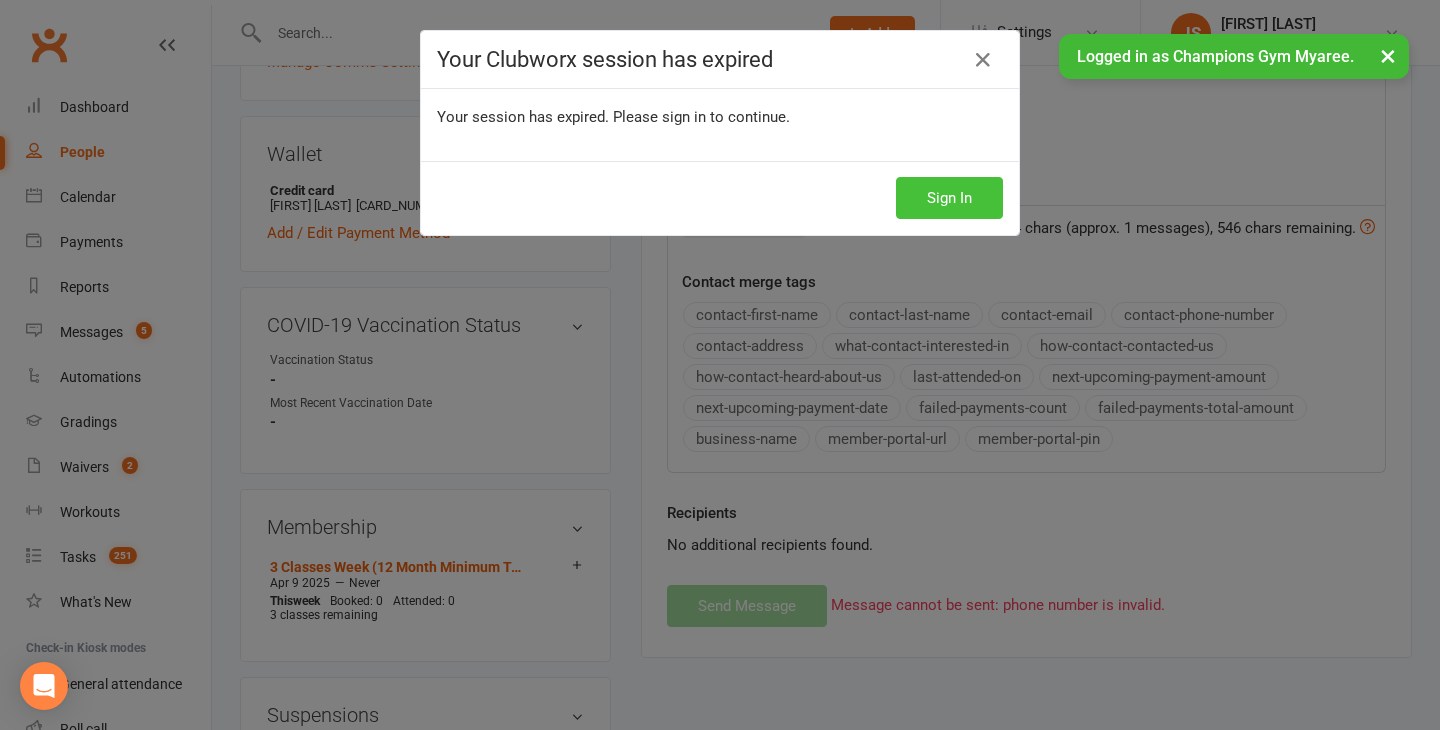 click on "Sign In" at bounding box center [949, 198] 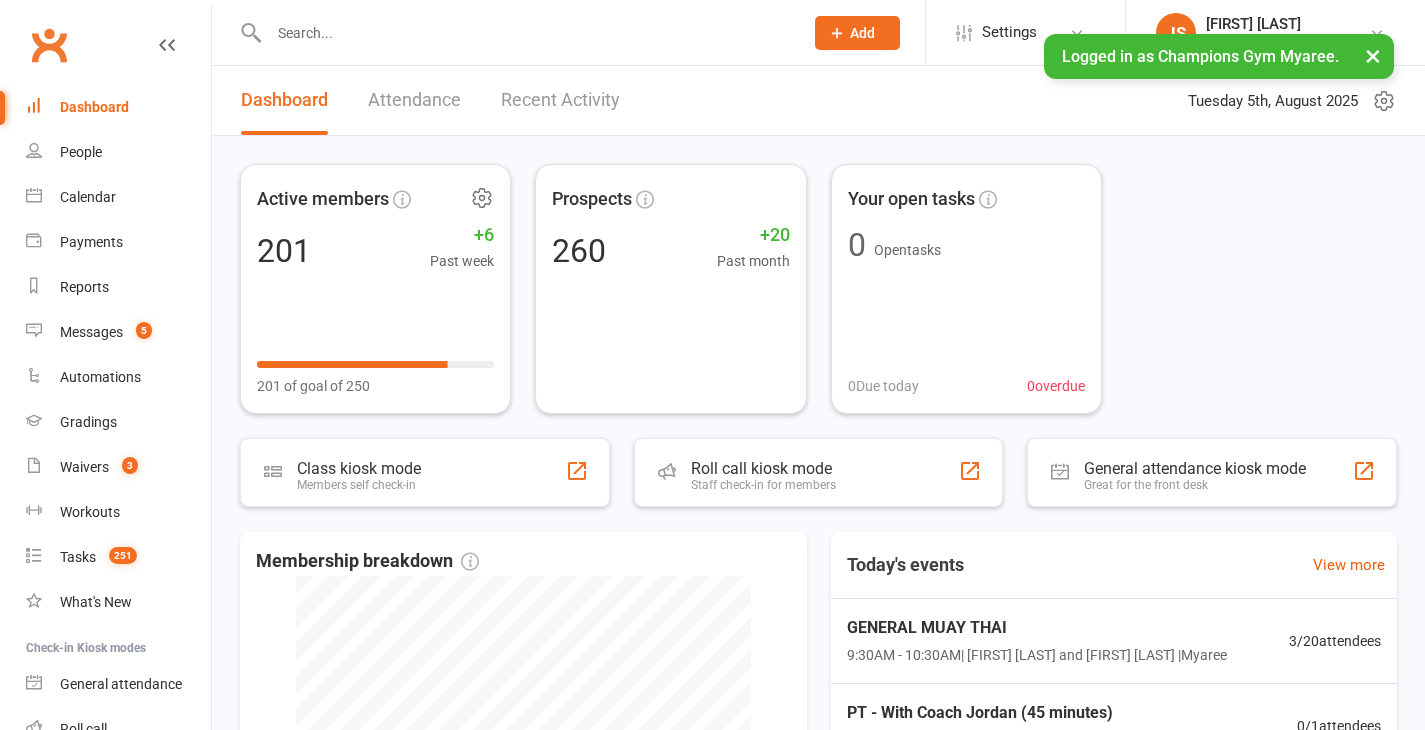 scroll, scrollTop: 0, scrollLeft: 0, axis: both 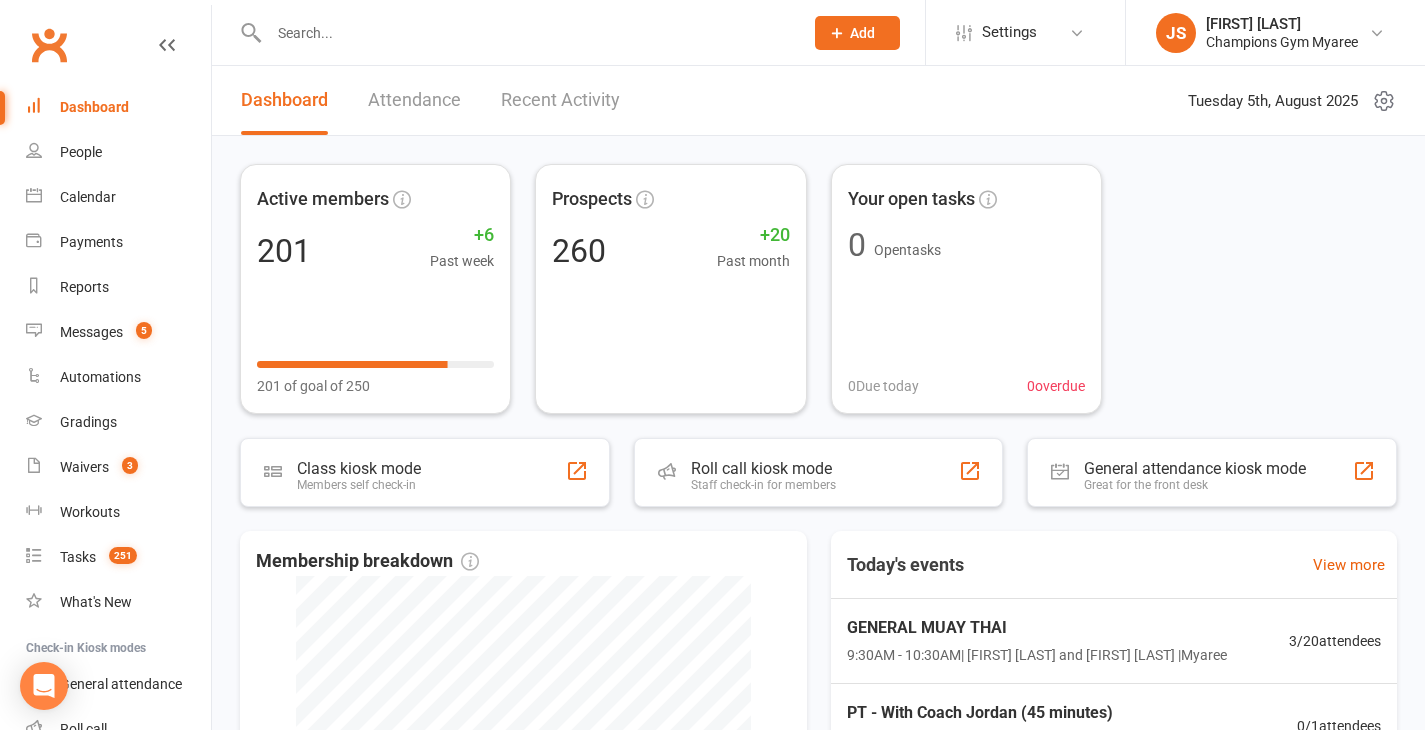 click at bounding box center [526, 33] 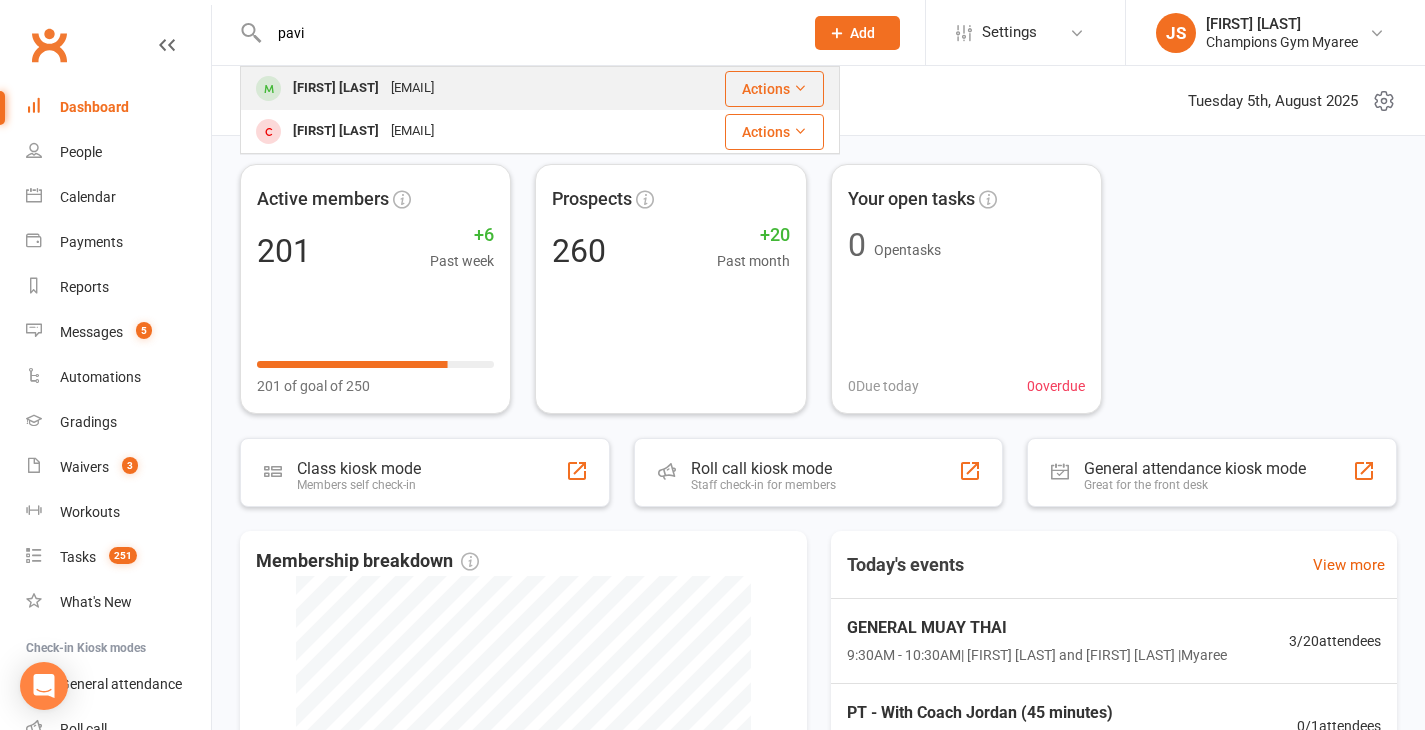 type on "pavi" 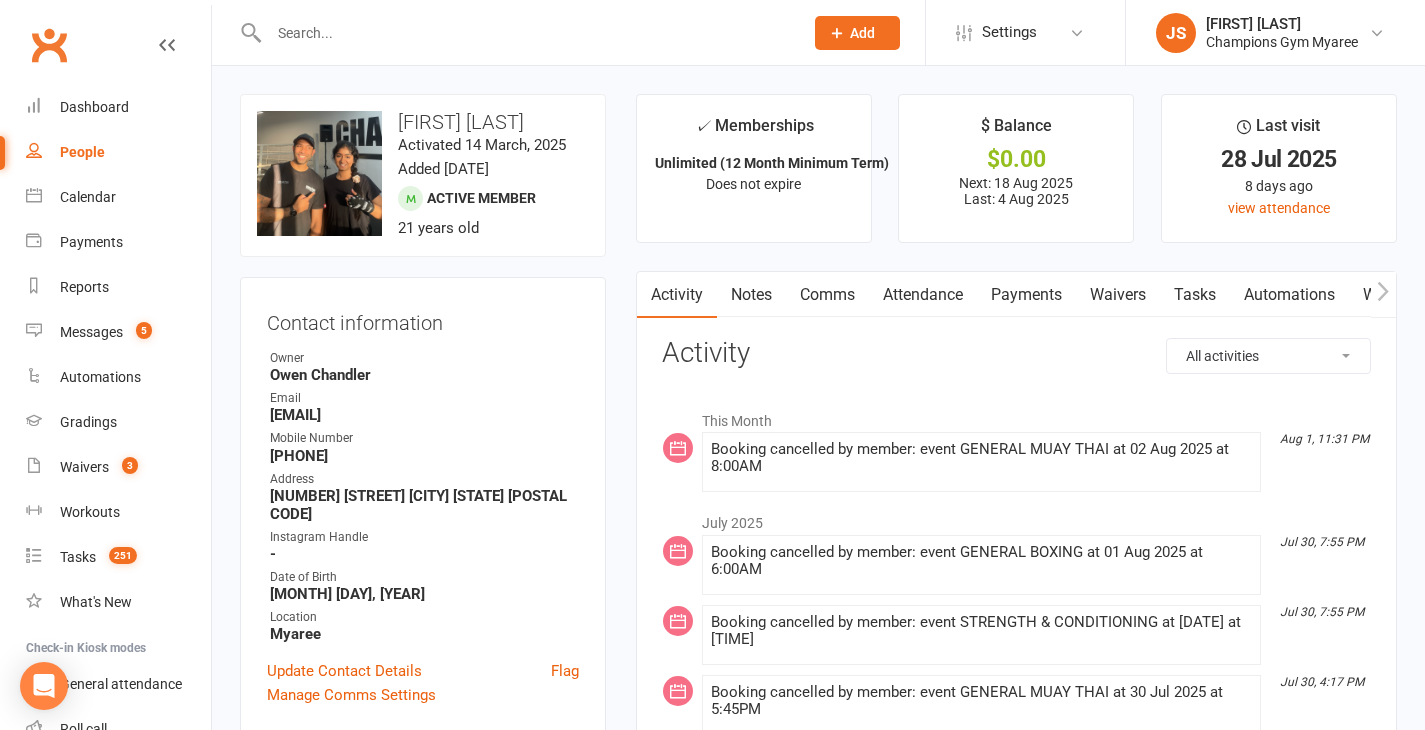 click at bounding box center (514, 32) 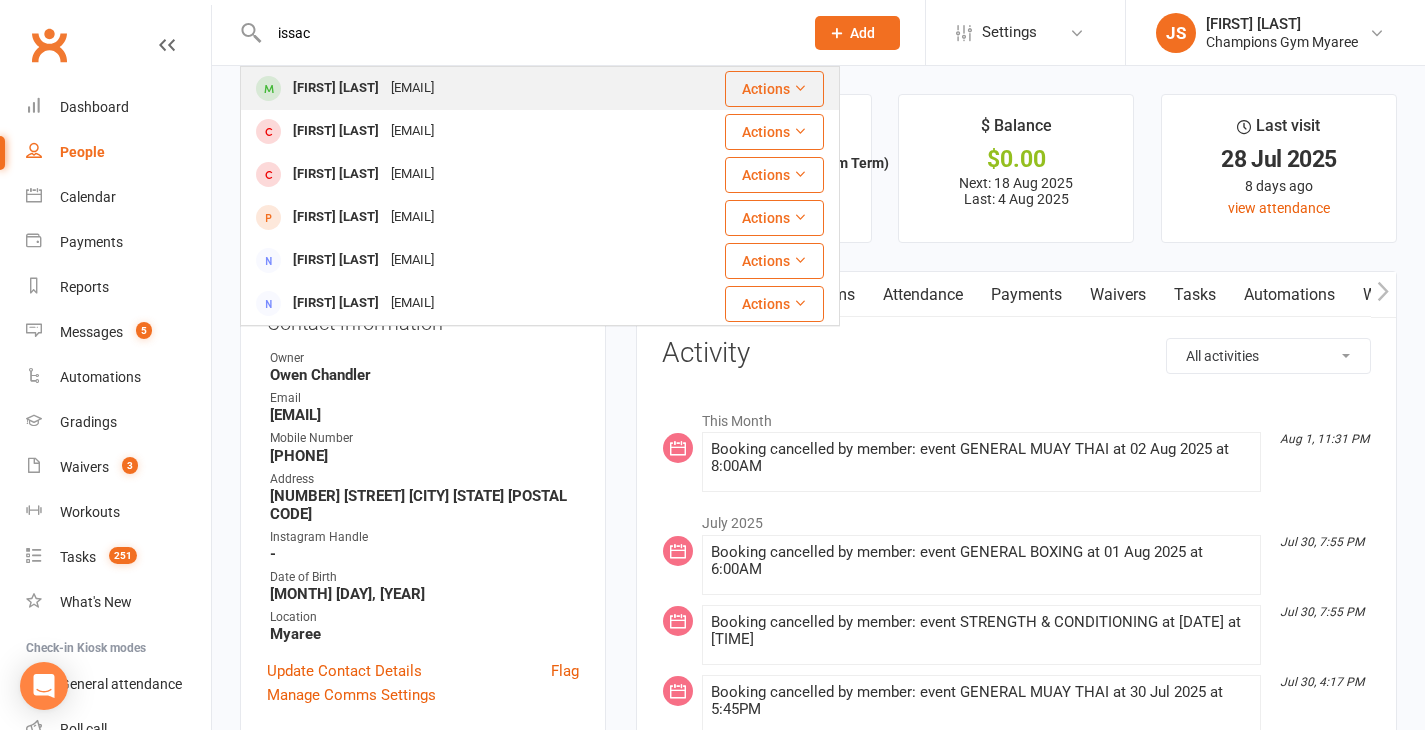type on "issac" 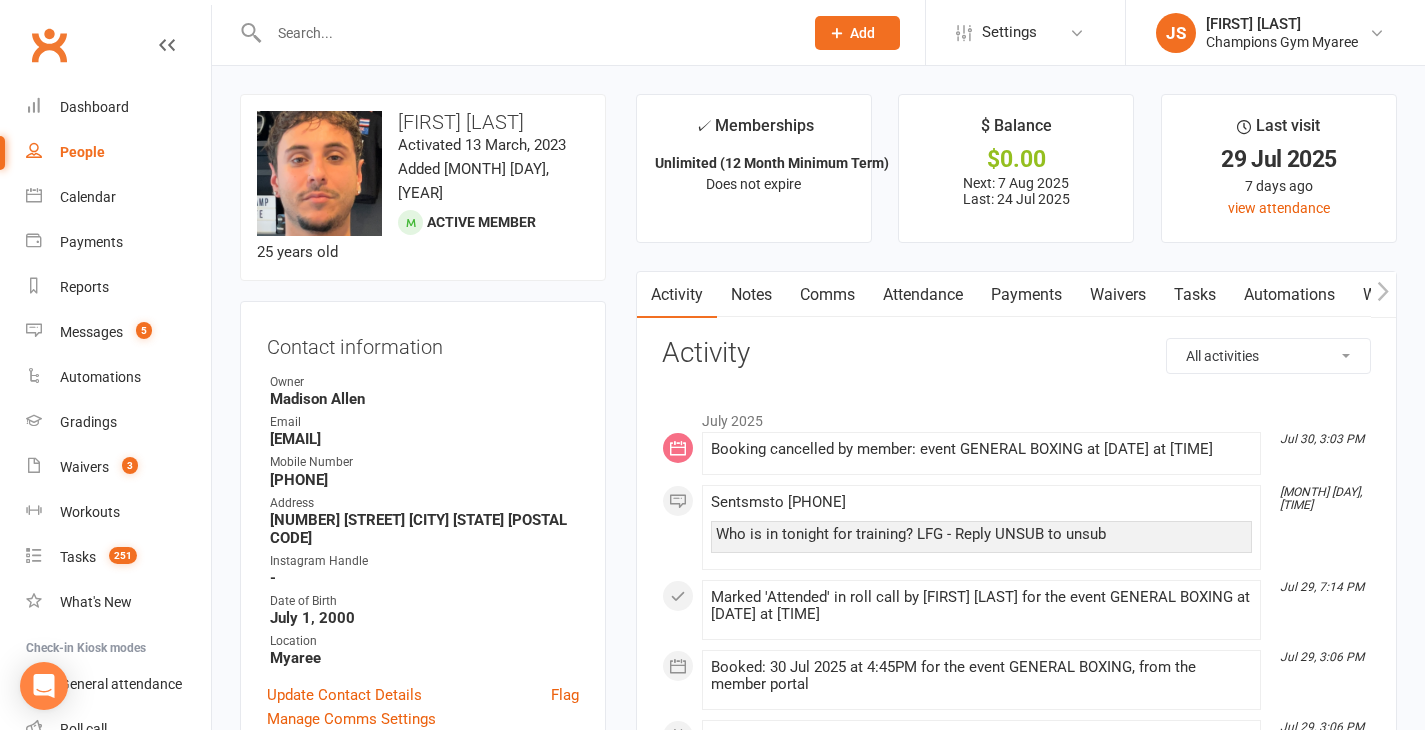 click at bounding box center (526, 33) 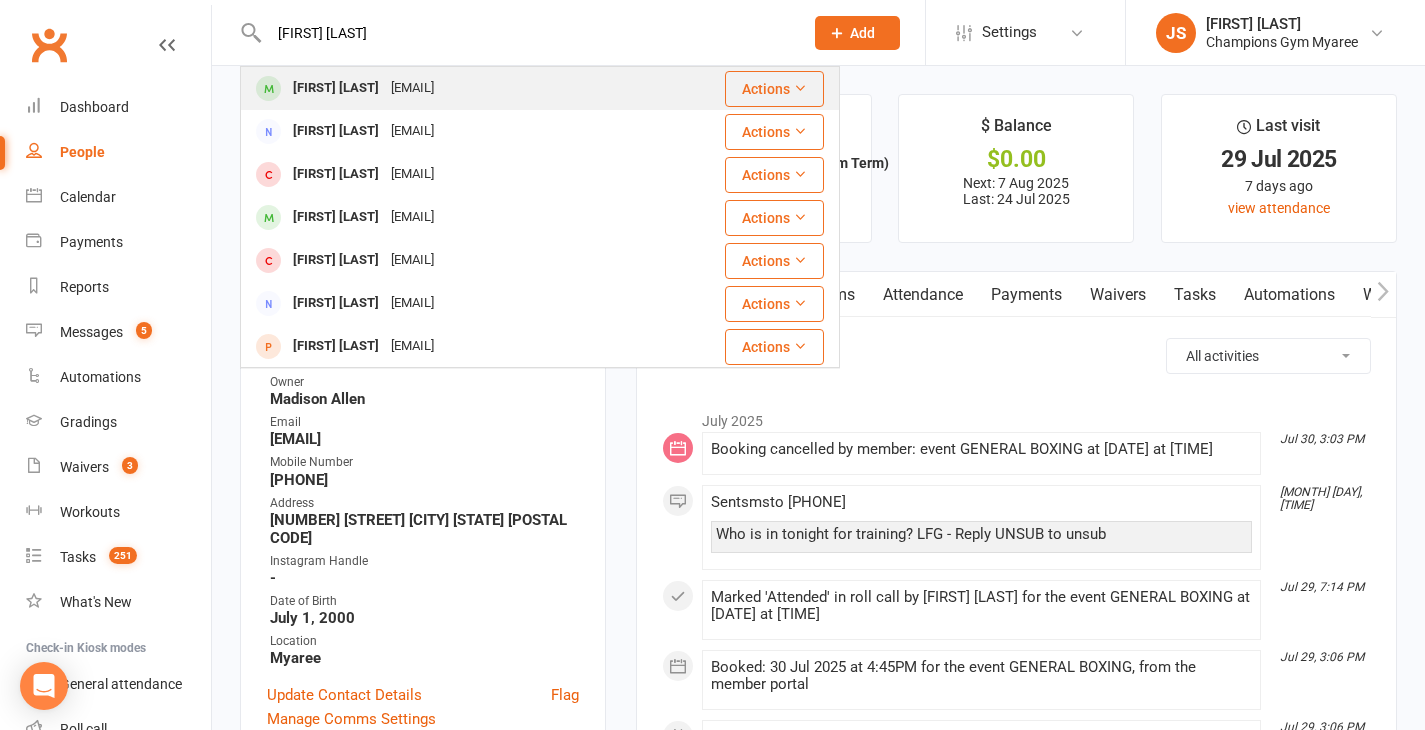 type on "[FIRST] [LAST]" 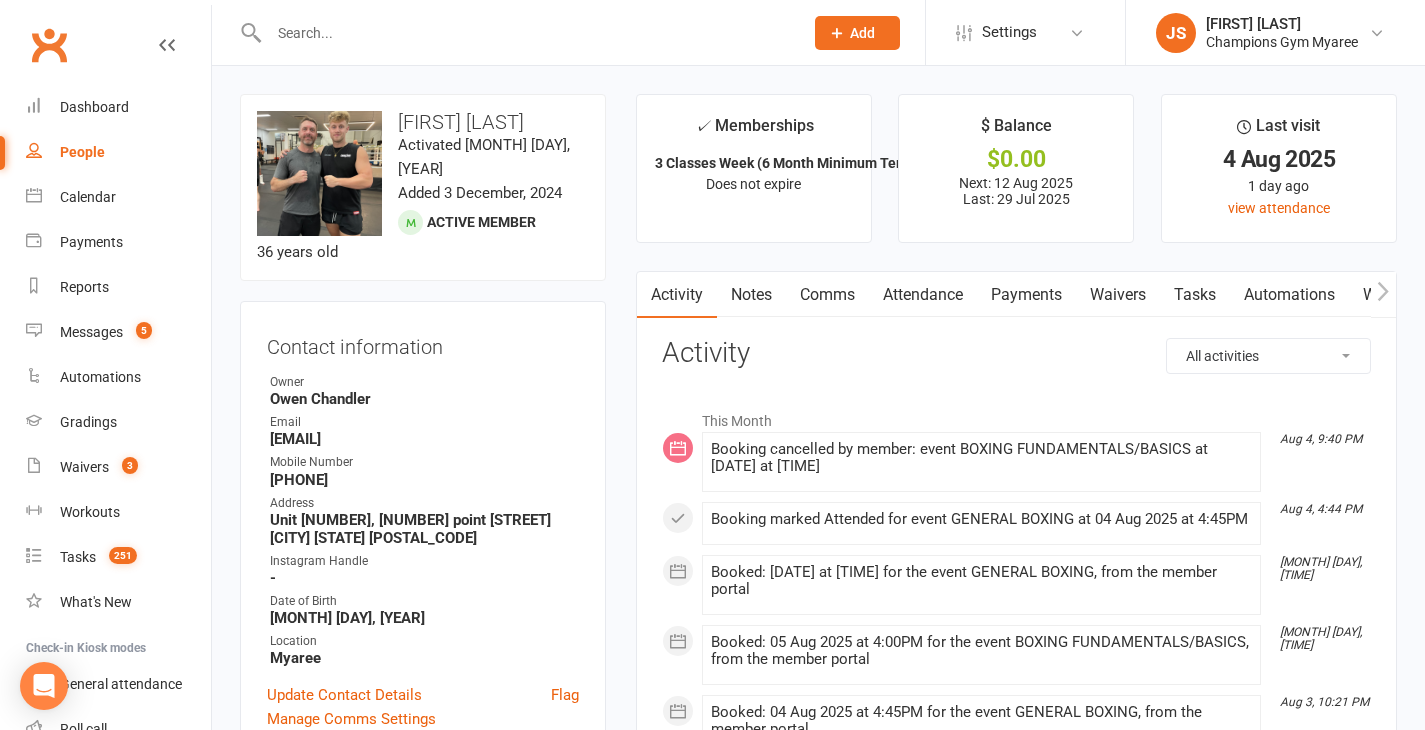 click on "Comms" at bounding box center (827, 295) 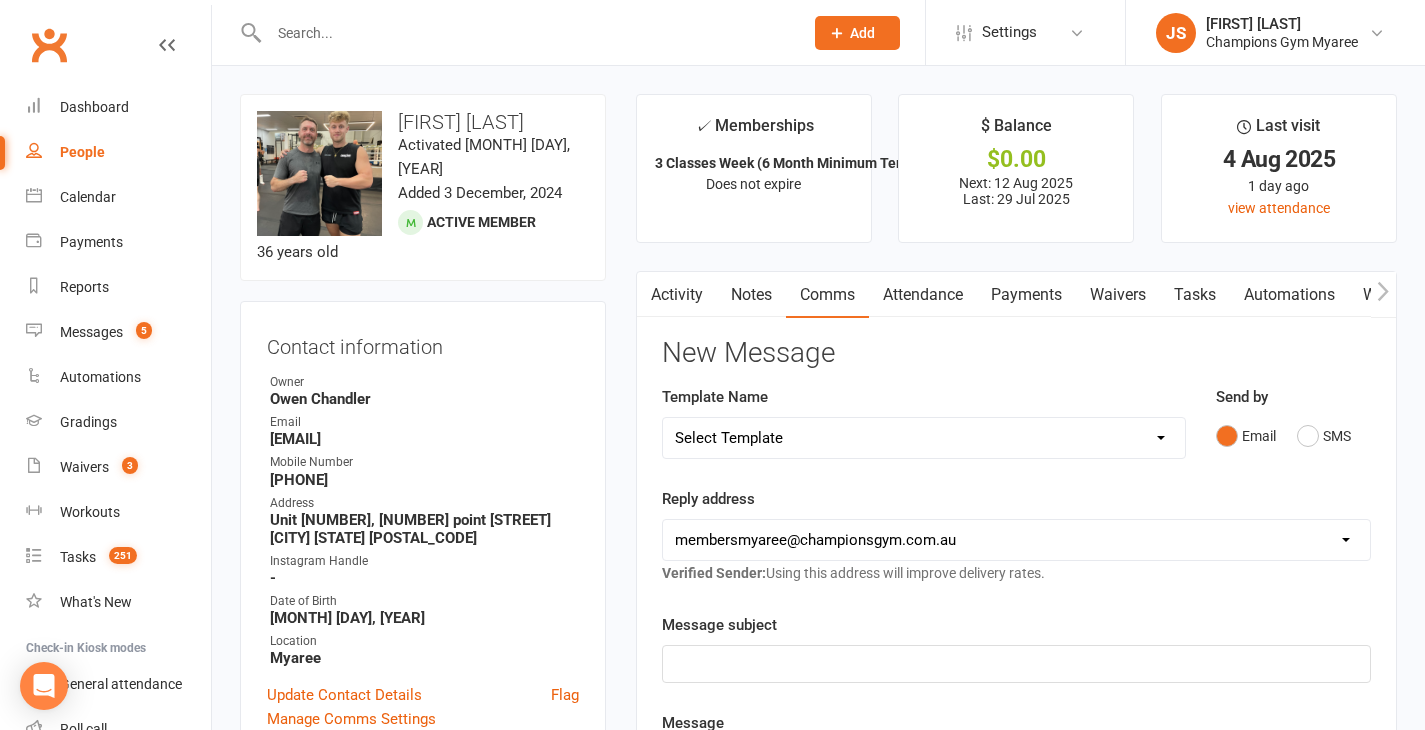 click at bounding box center (526, 33) 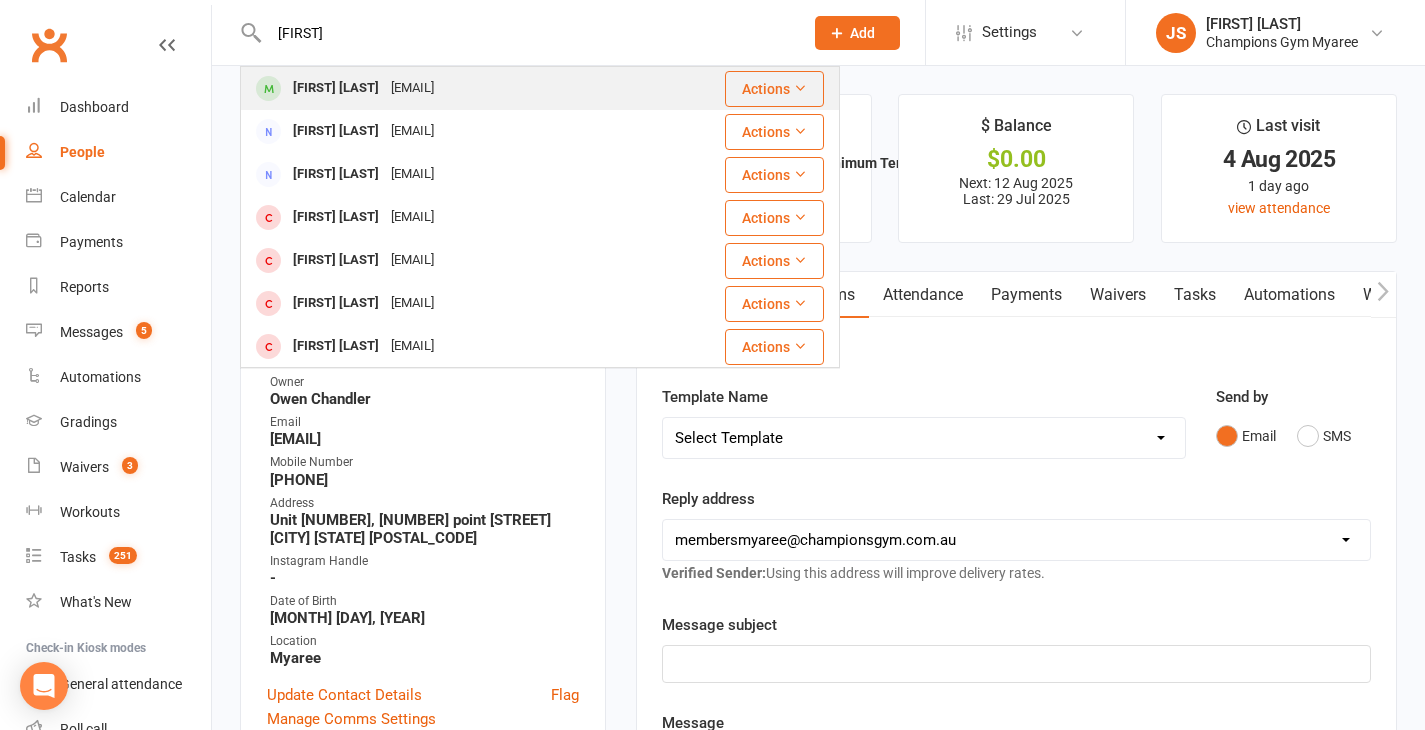 type on "[FIRST]" 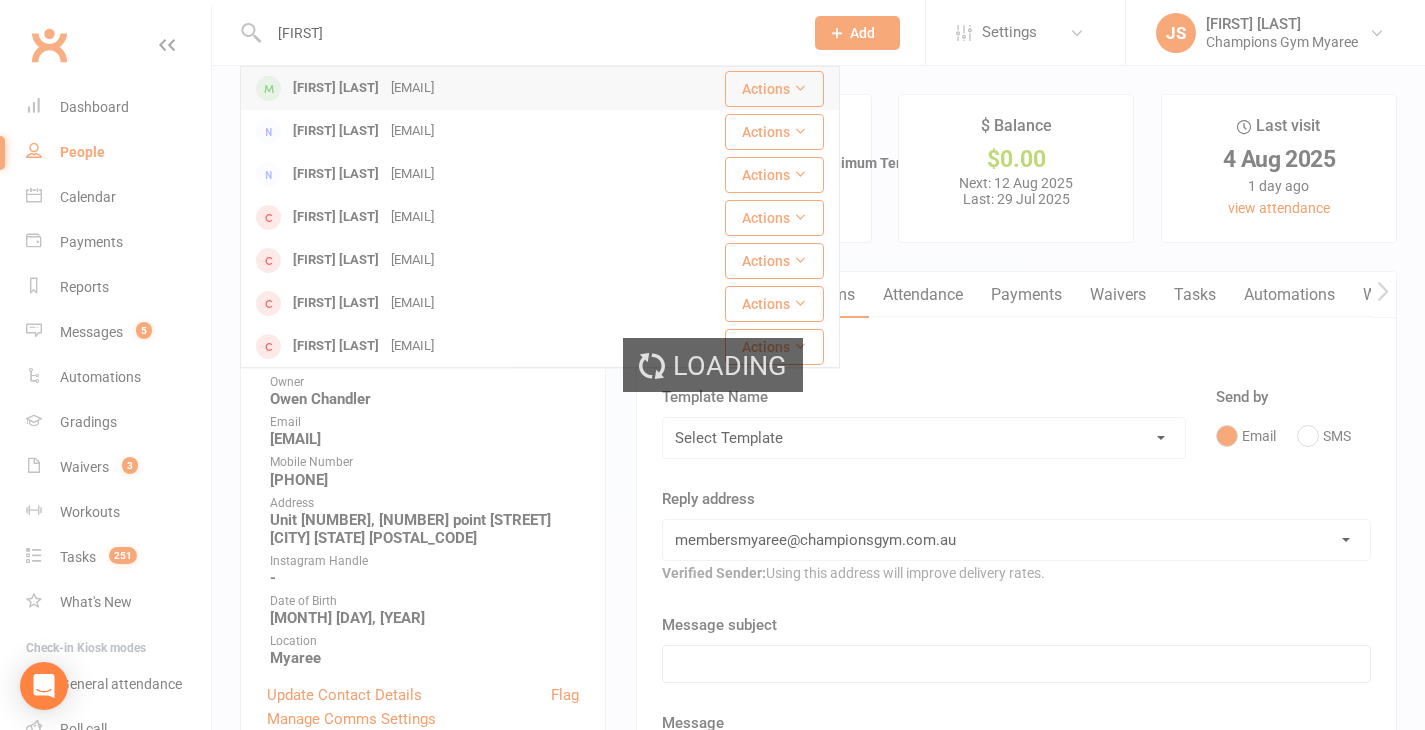 type 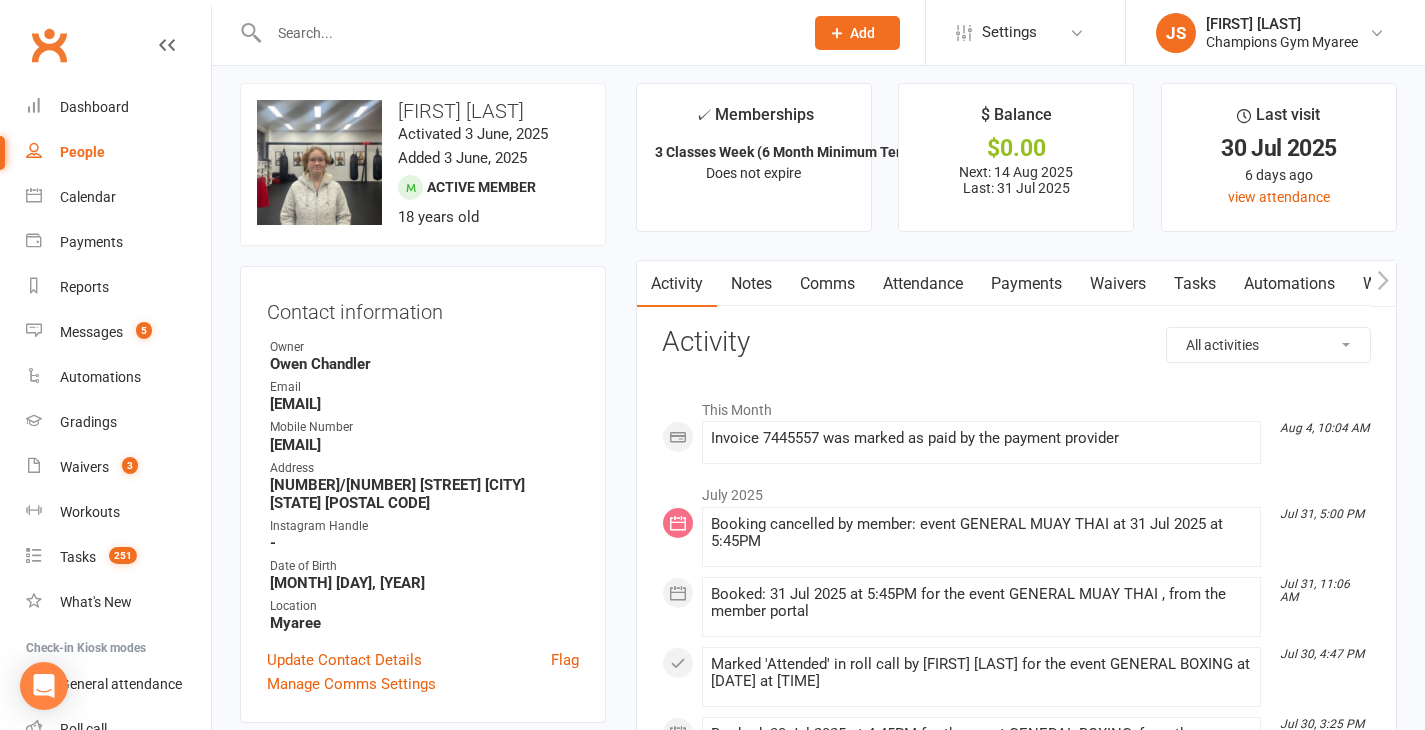 scroll, scrollTop: 0, scrollLeft: 0, axis: both 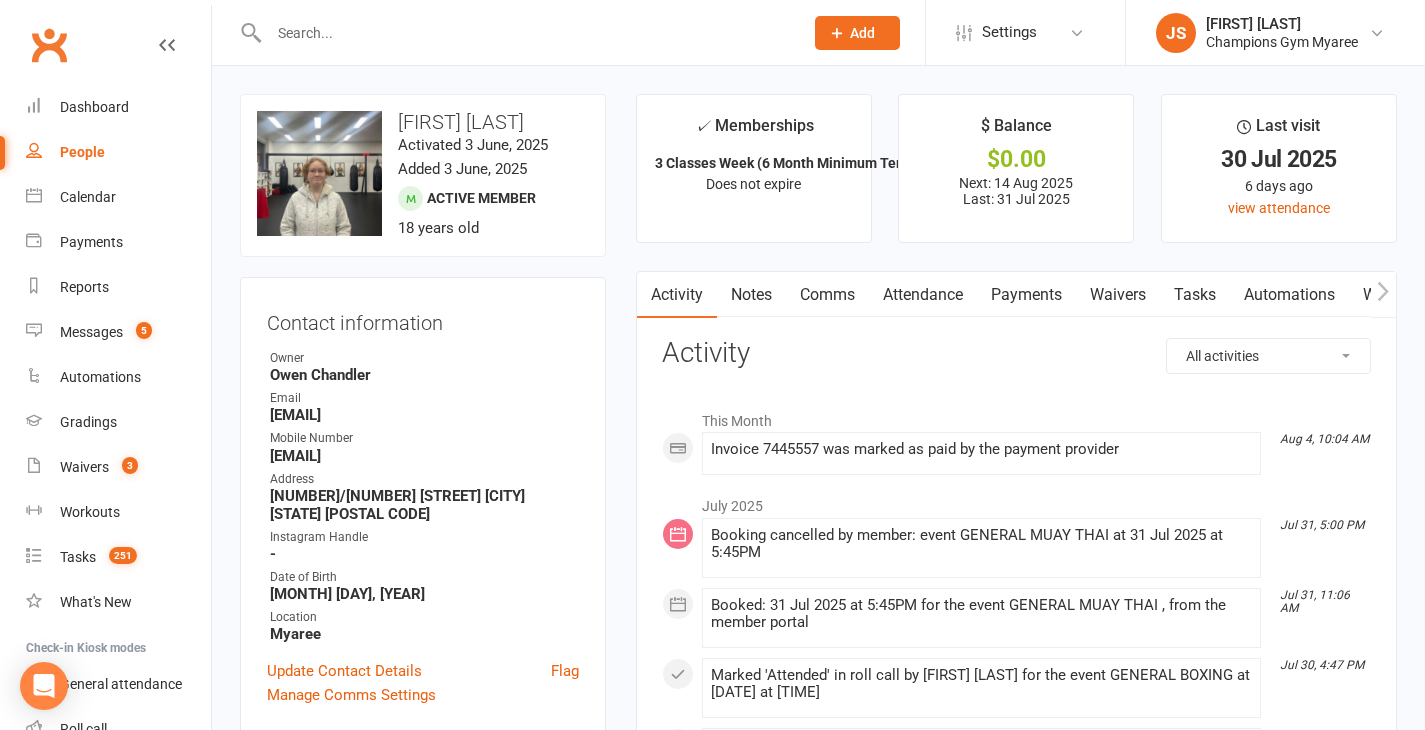 click on "Comms" at bounding box center [827, 295] 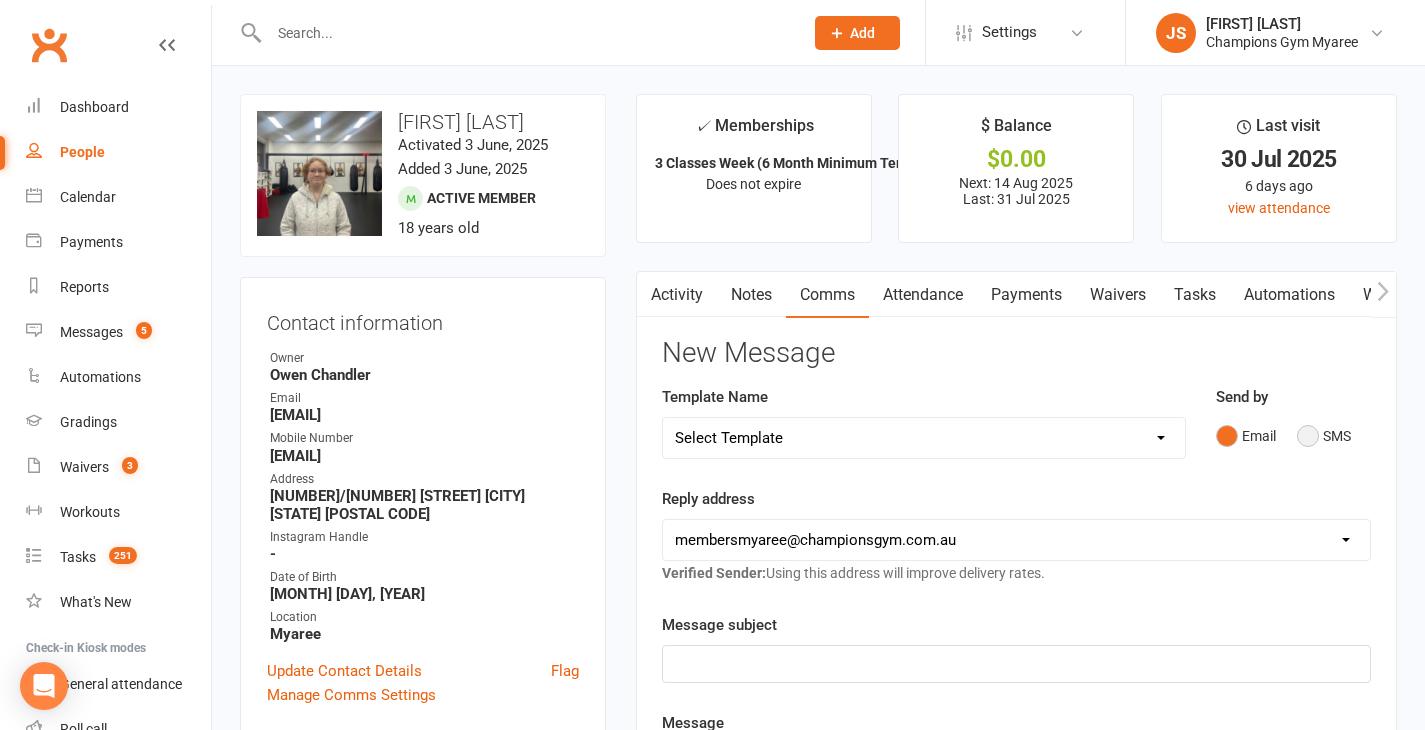 click on "SMS" at bounding box center (1324, 436) 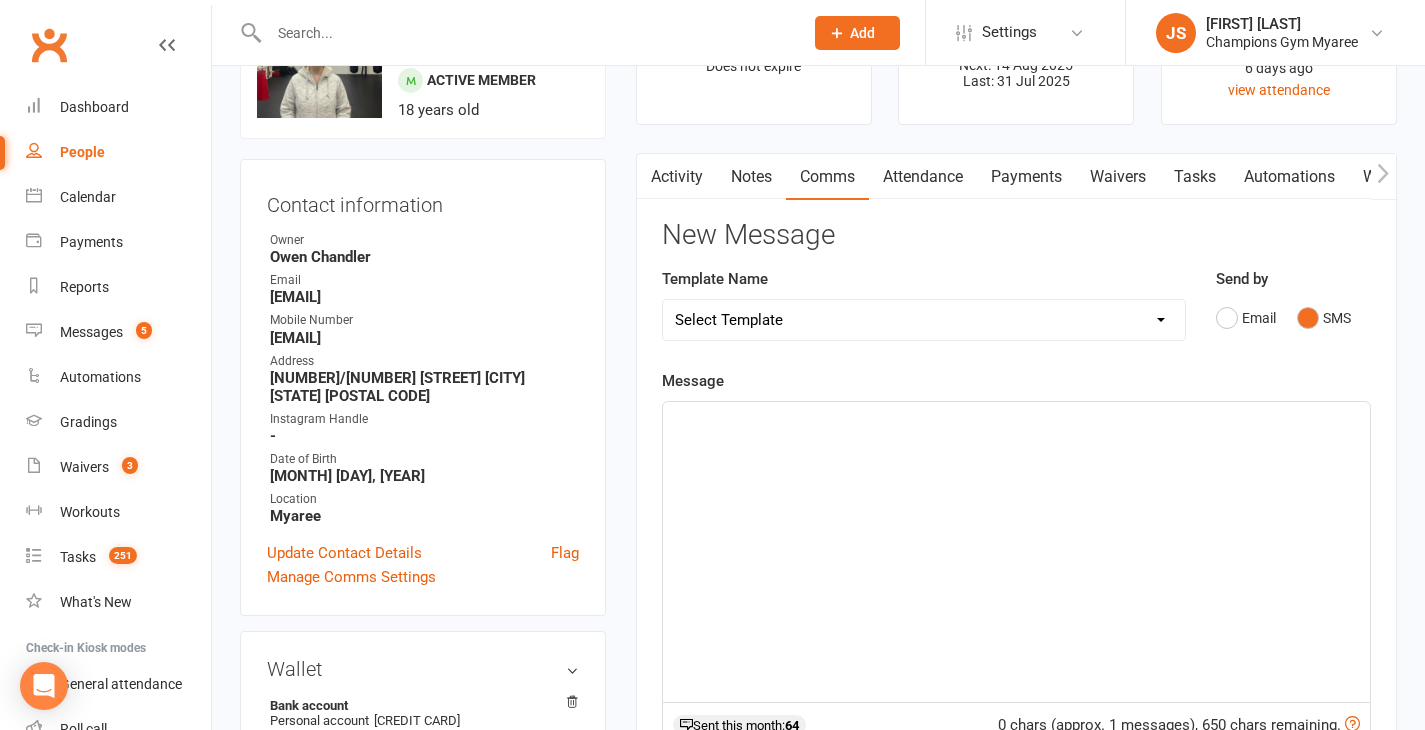 scroll, scrollTop: 124, scrollLeft: 0, axis: vertical 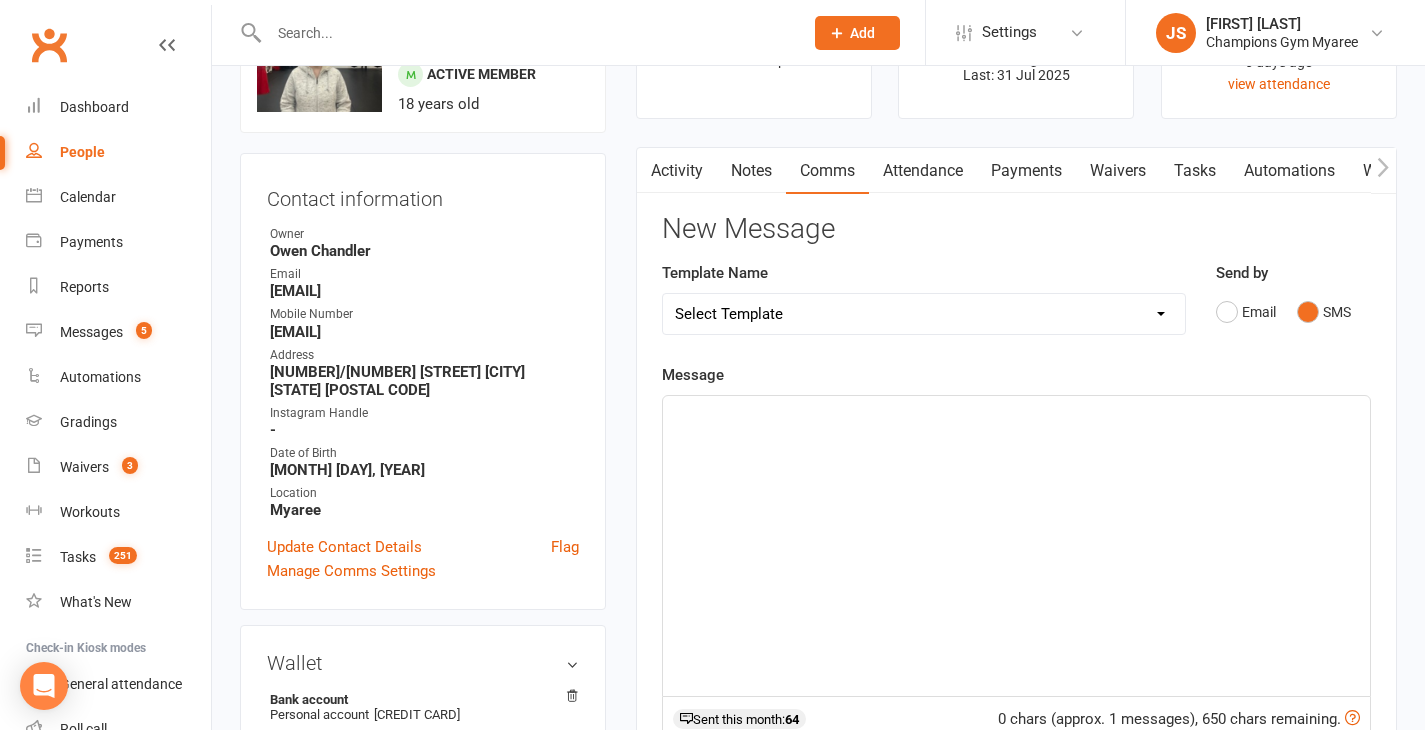 click on "﻿" 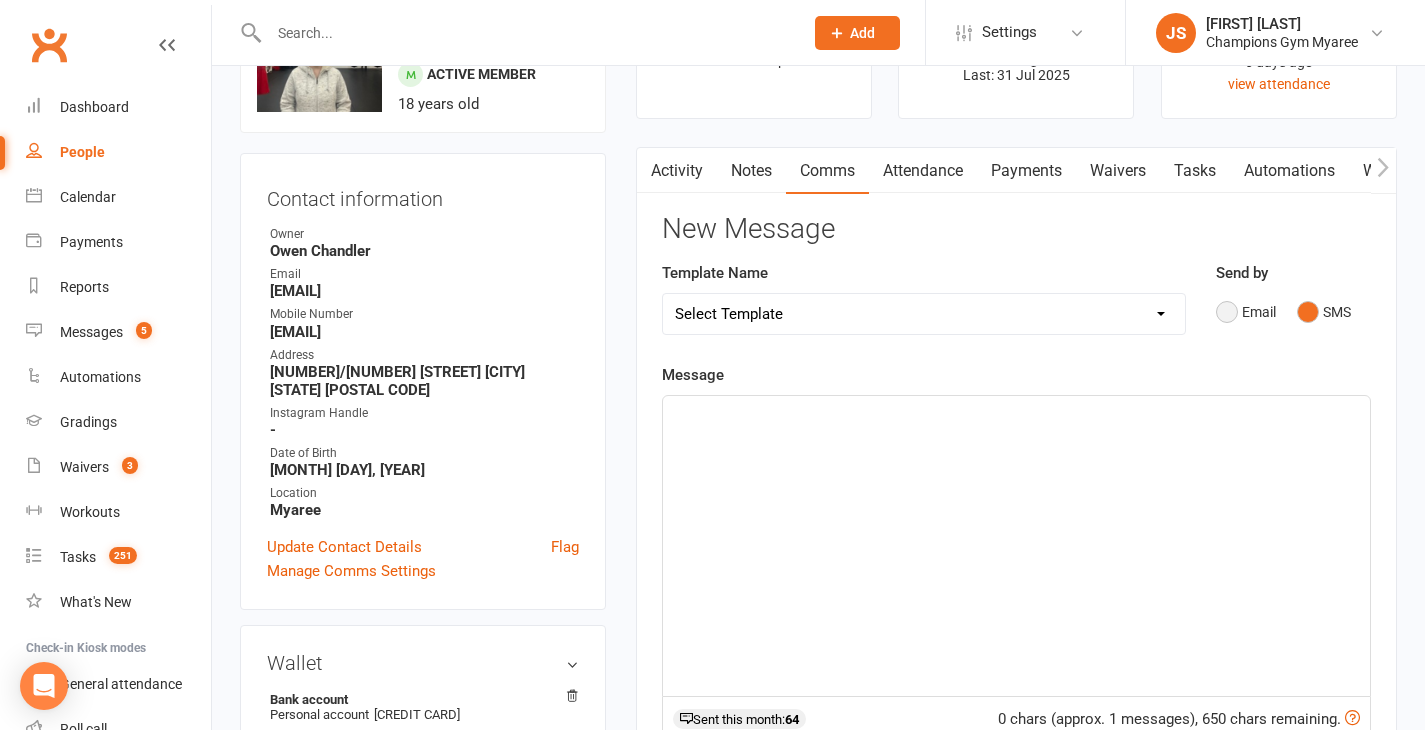 click on "Email" at bounding box center [1246, 312] 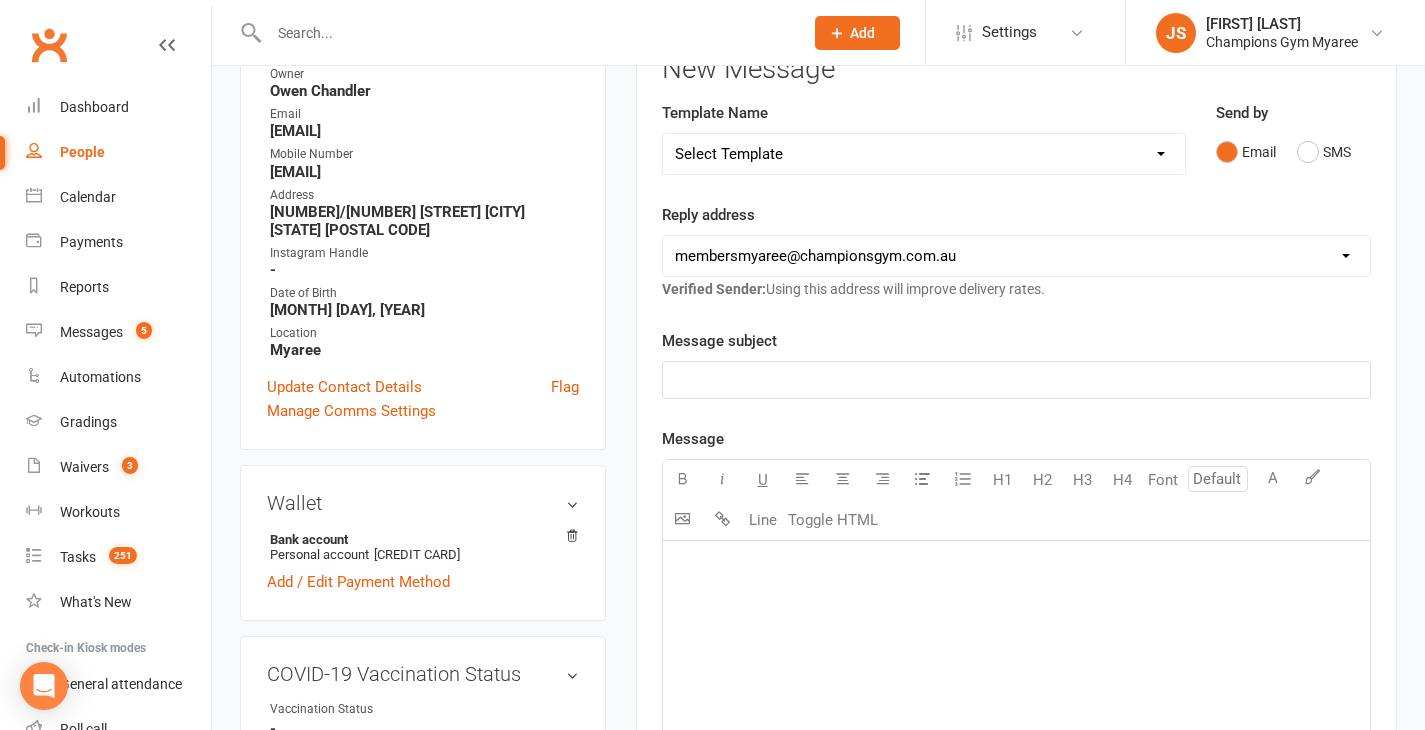 scroll, scrollTop: 317, scrollLeft: 0, axis: vertical 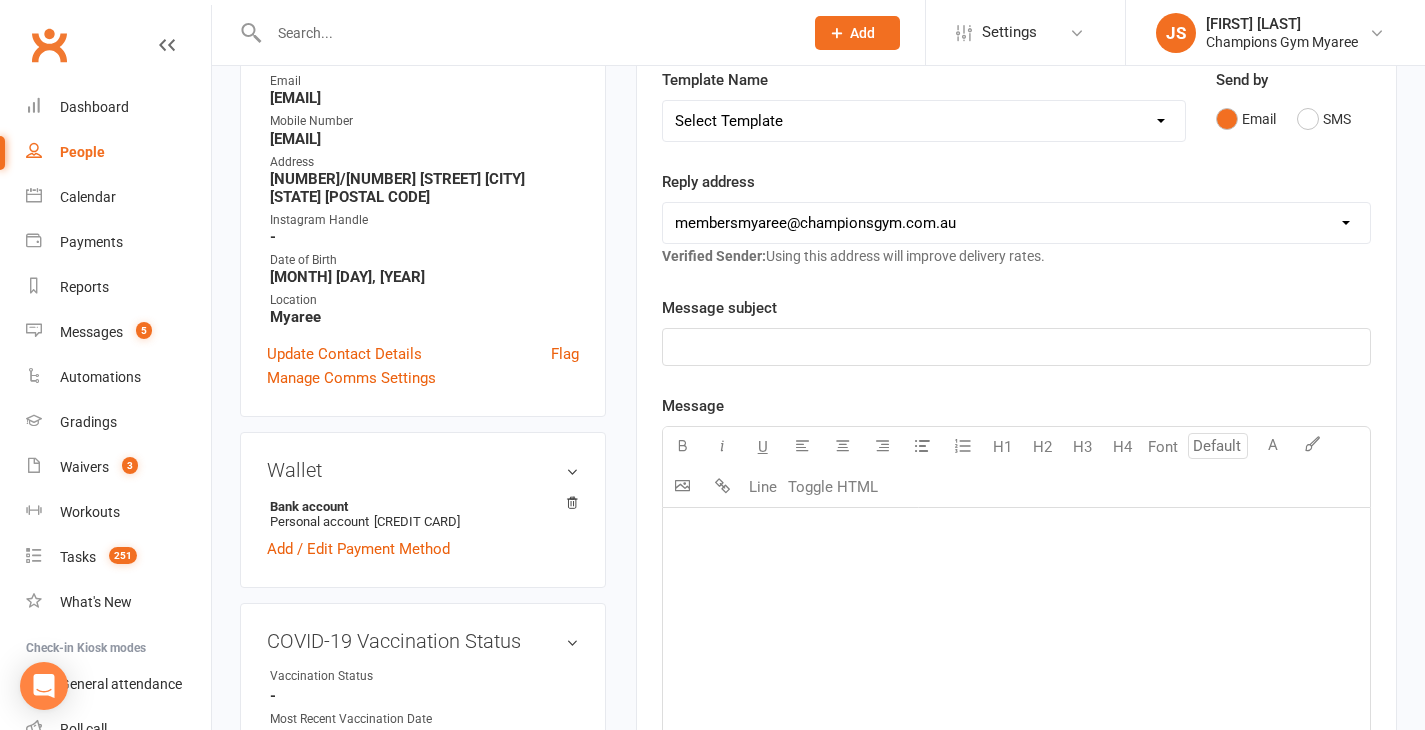 click on "﻿" 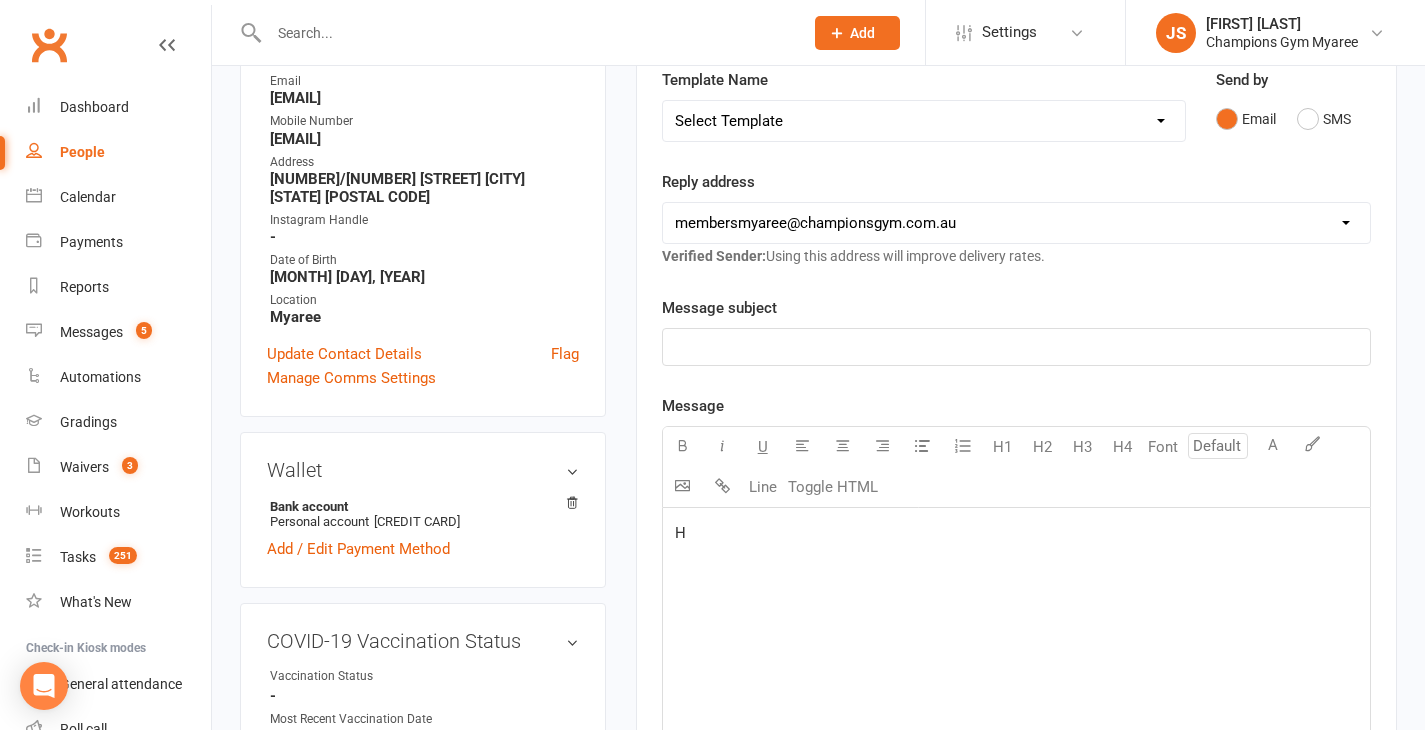 type 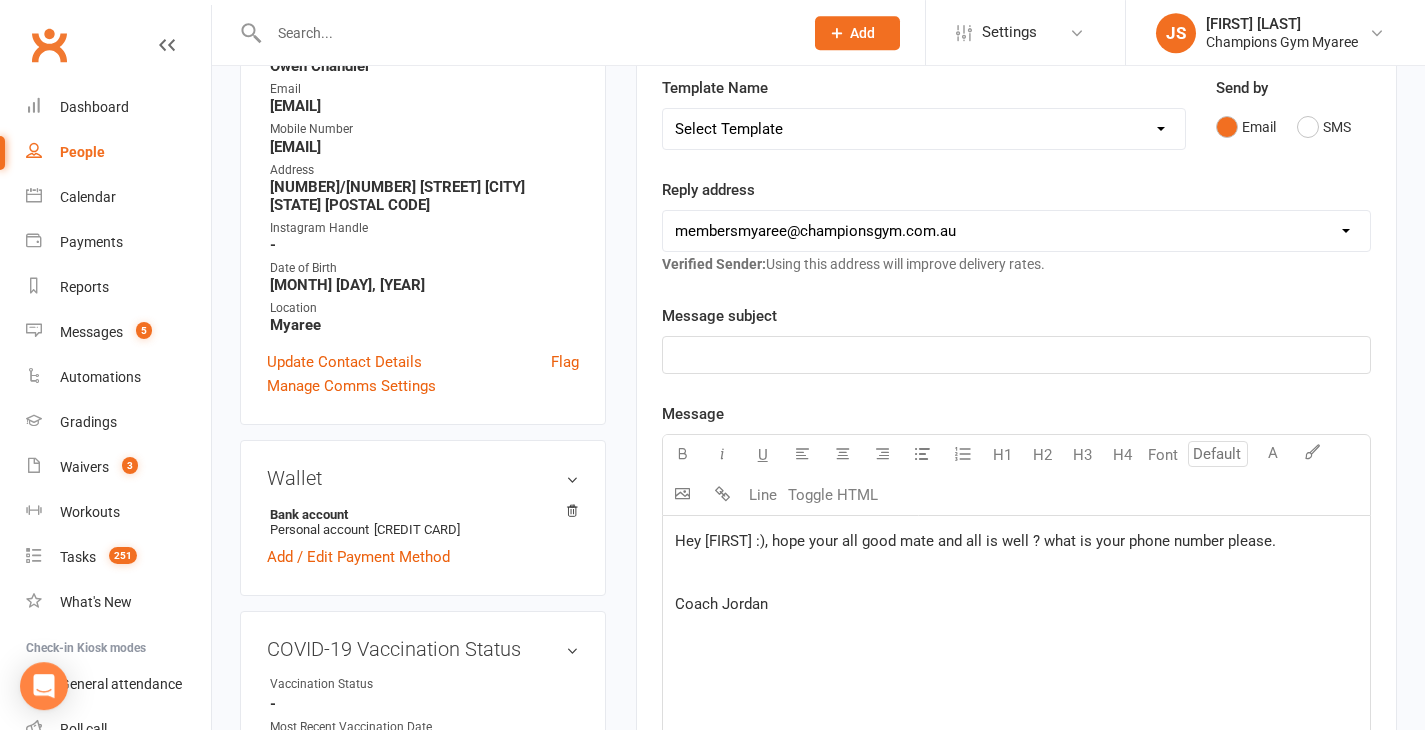 scroll, scrollTop: 308, scrollLeft: 0, axis: vertical 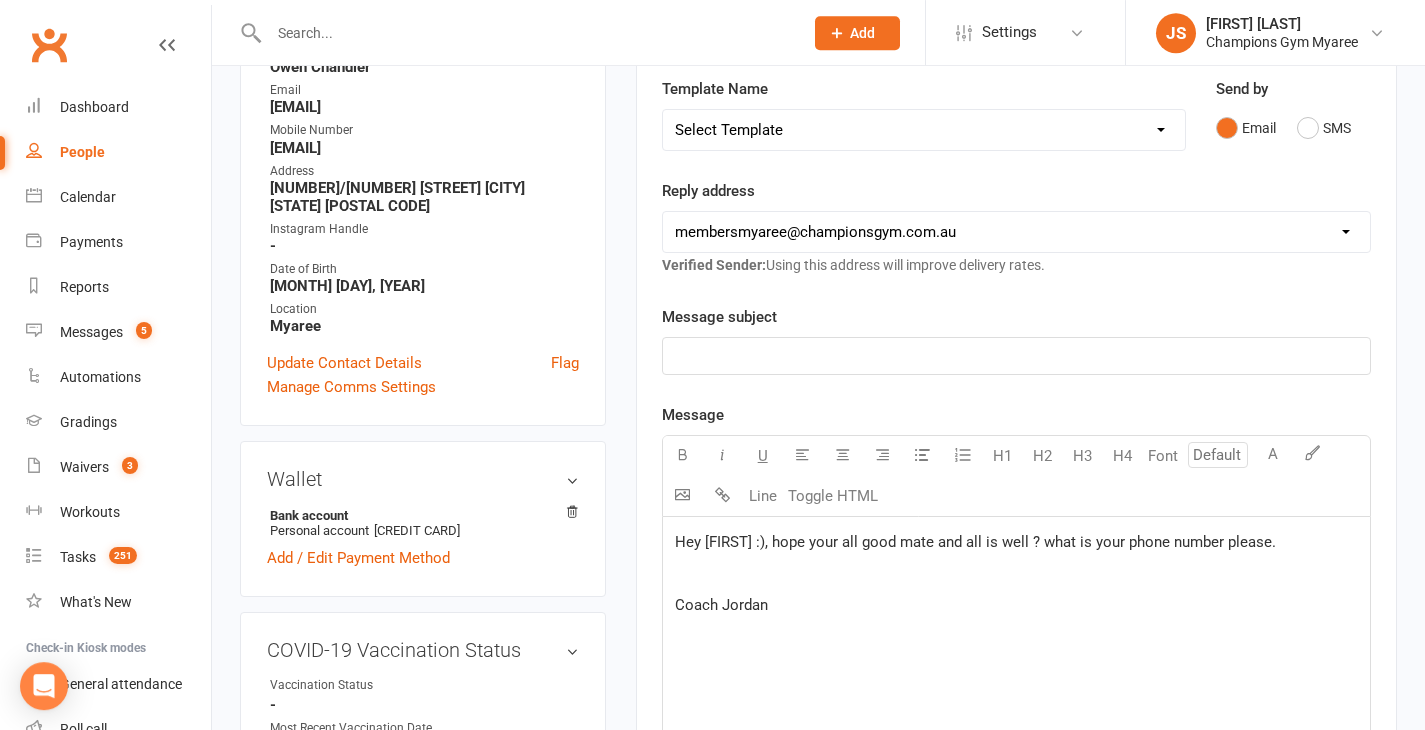 click at bounding box center [526, 33] 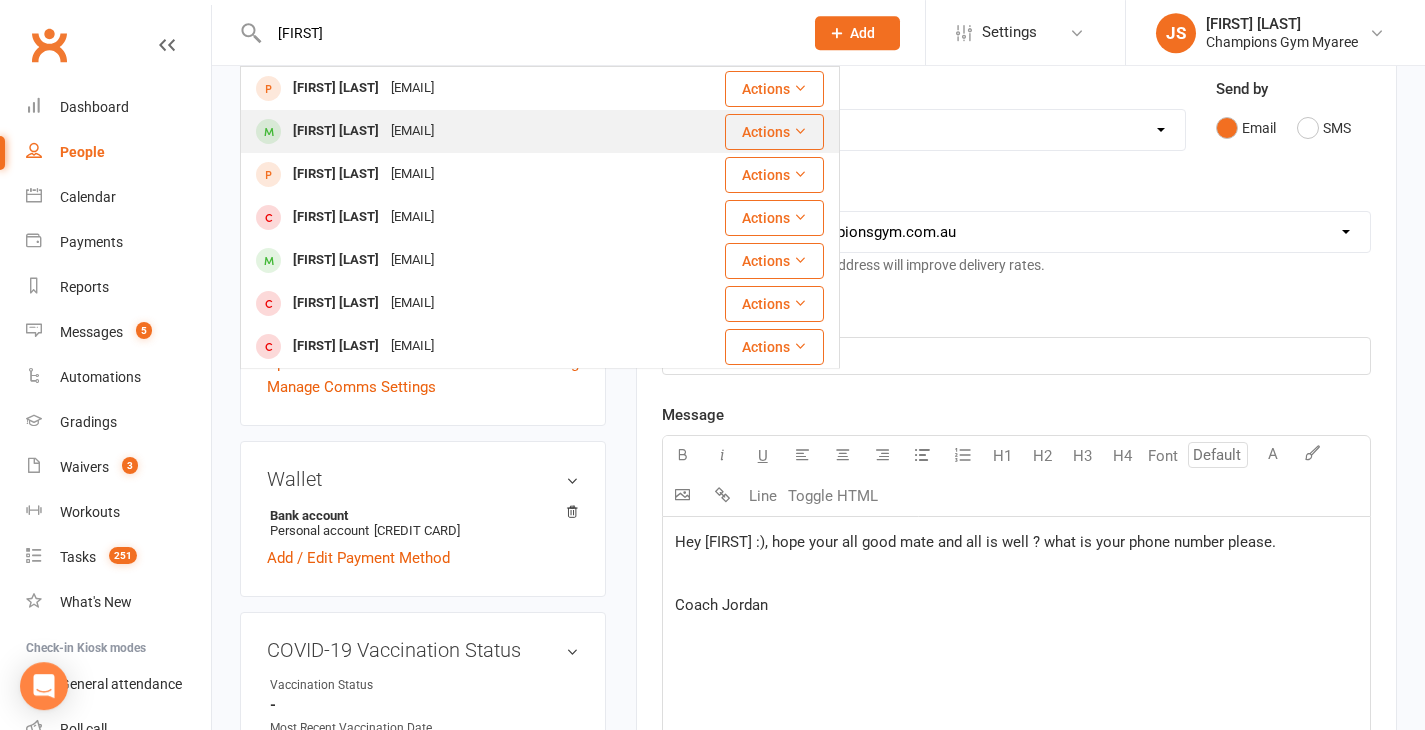 type on "[FIRST]" 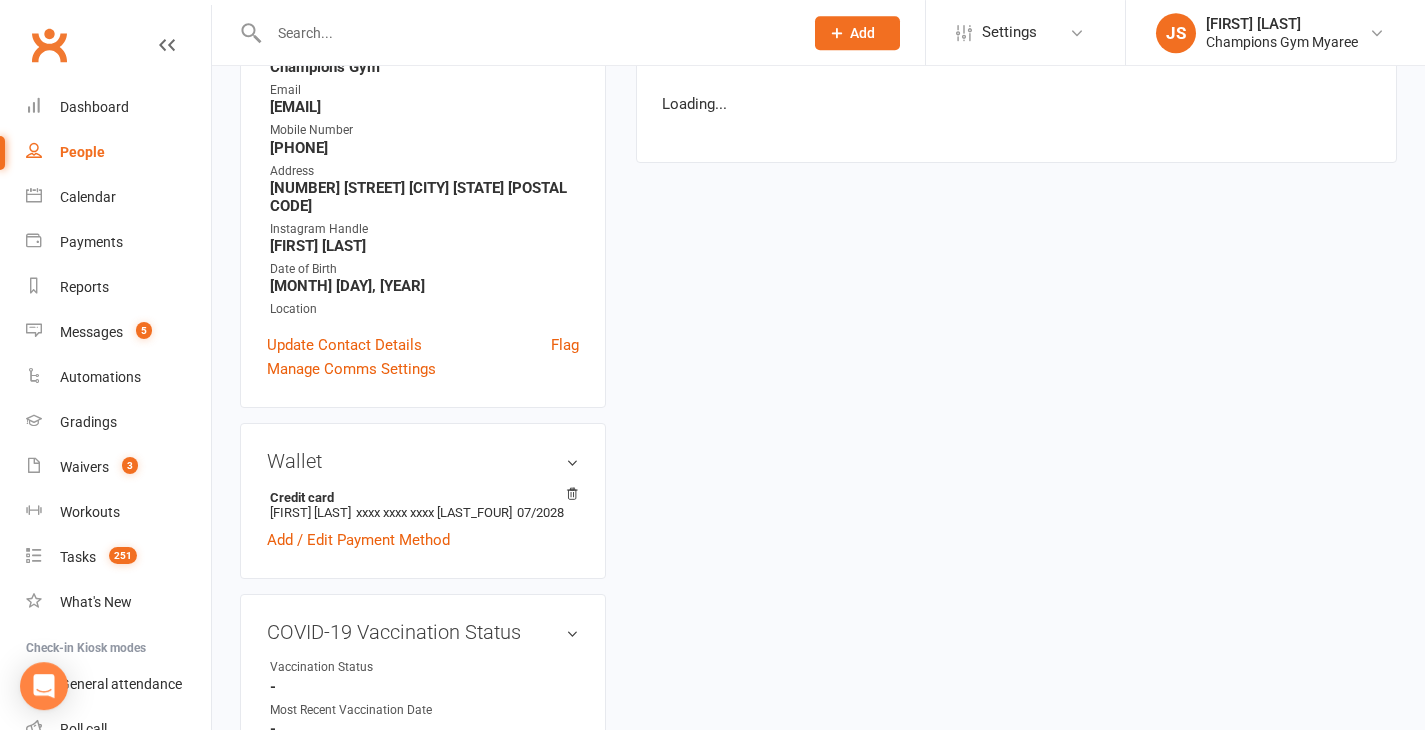 scroll, scrollTop: 0, scrollLeft: 0, axis: both 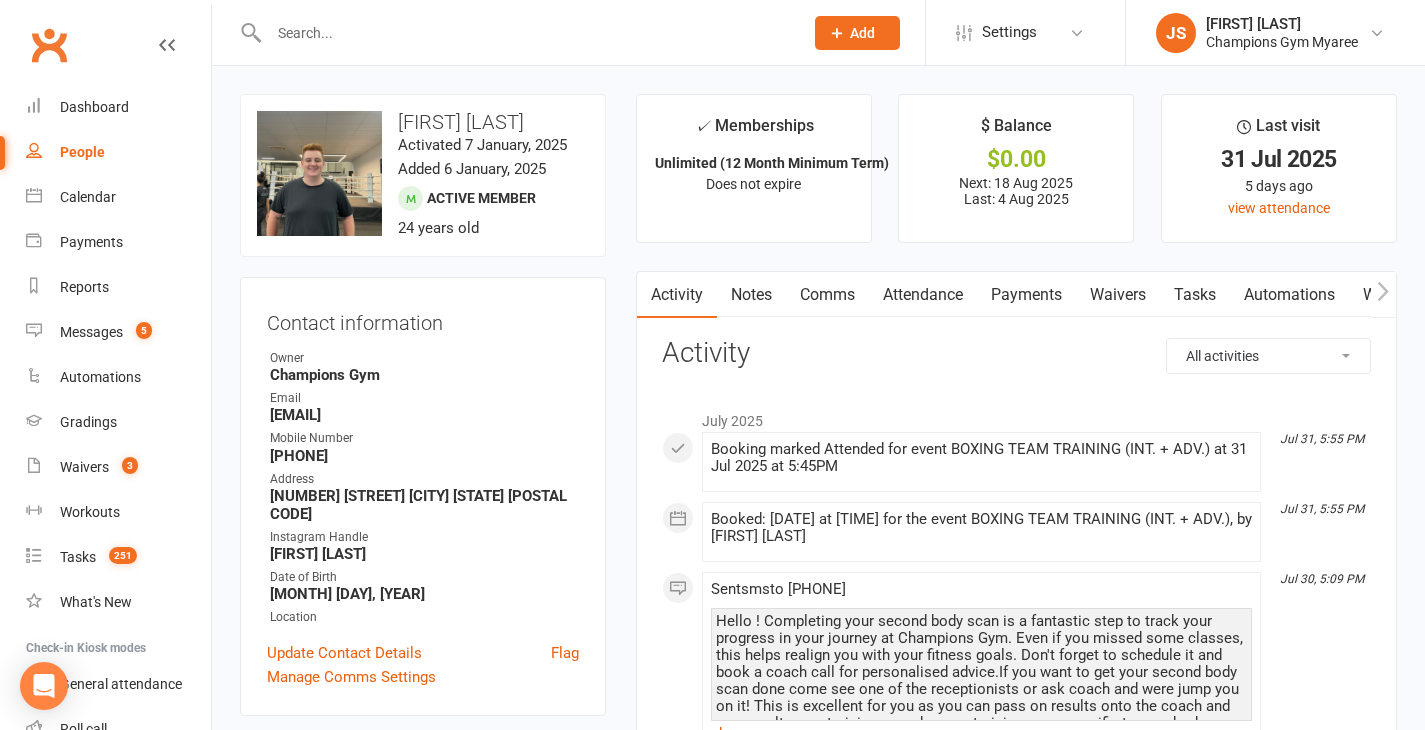 click on "Comms" at bounding box center [827, 295] 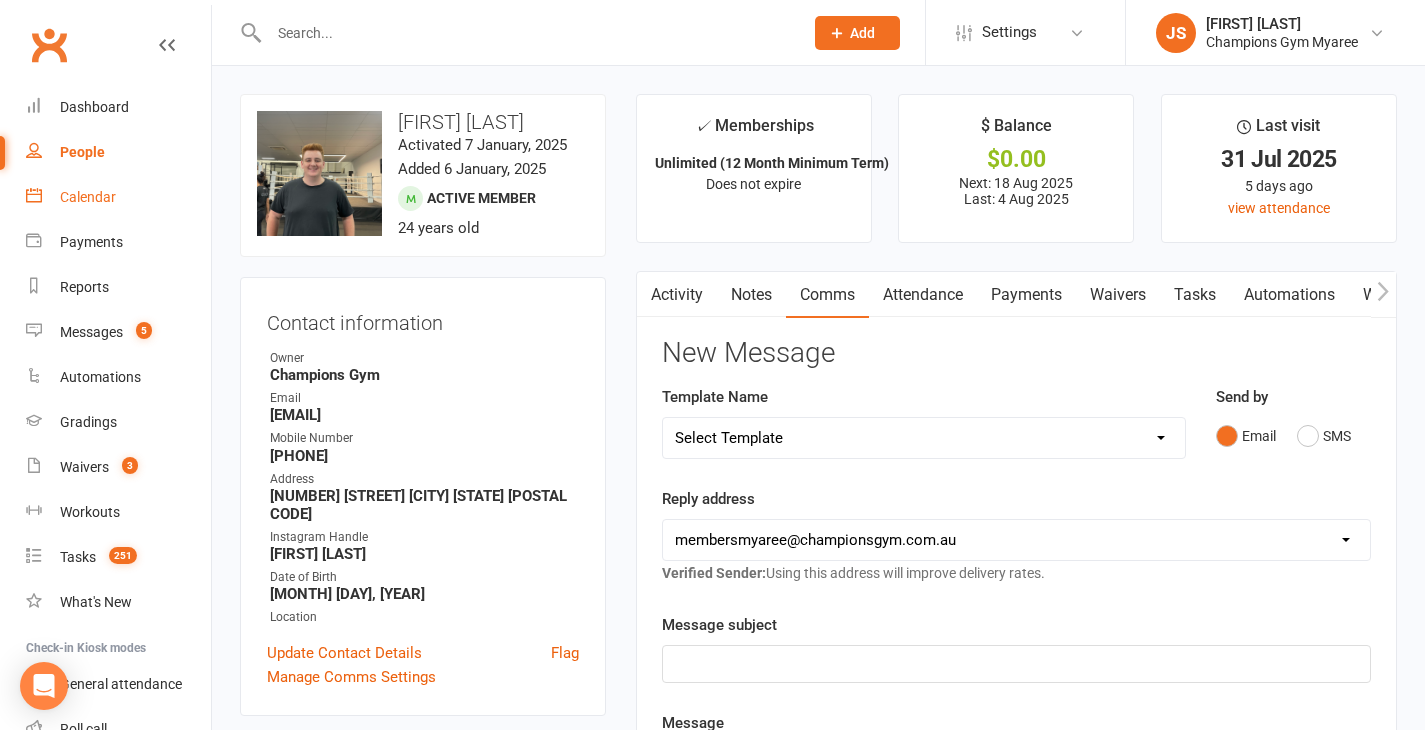 click on "Calendar" at bounding box center [88, 197] 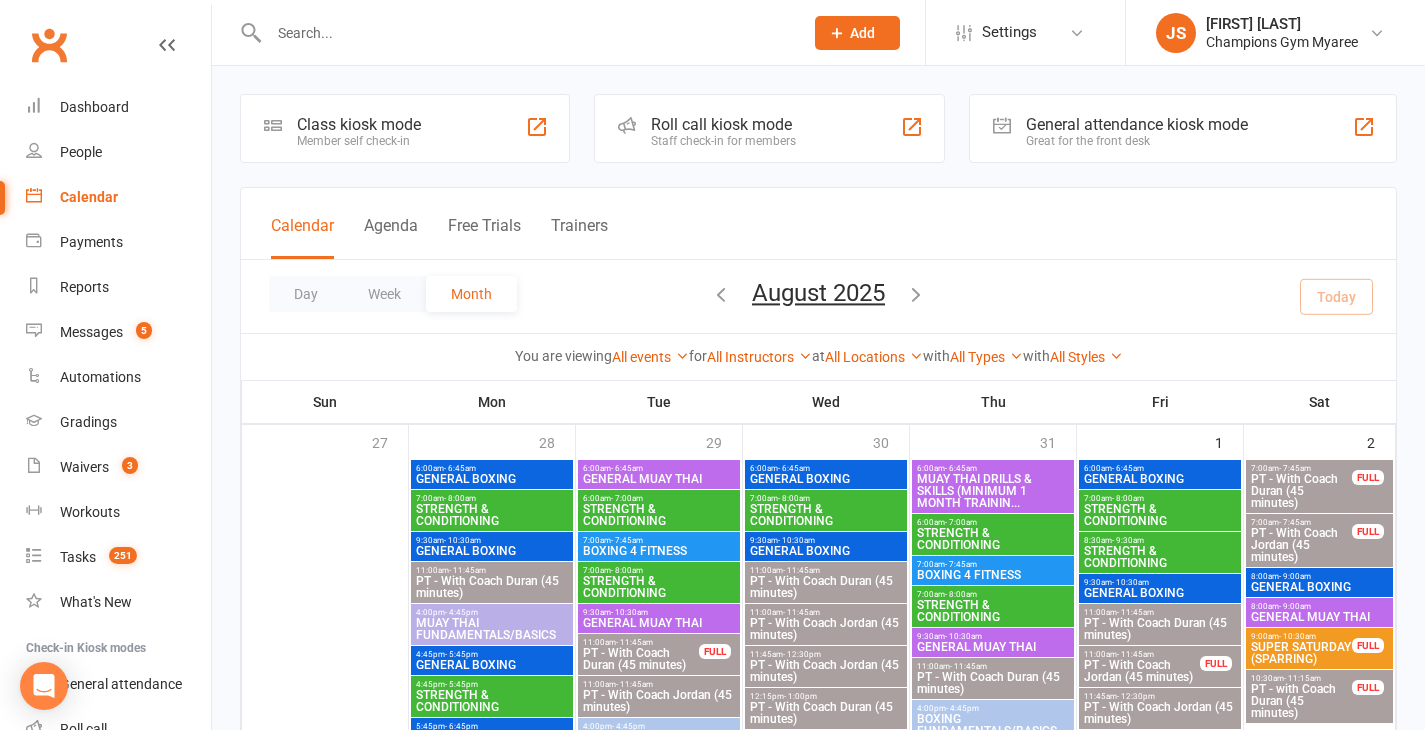 click on "Sun" at bounding box center (325, 402) 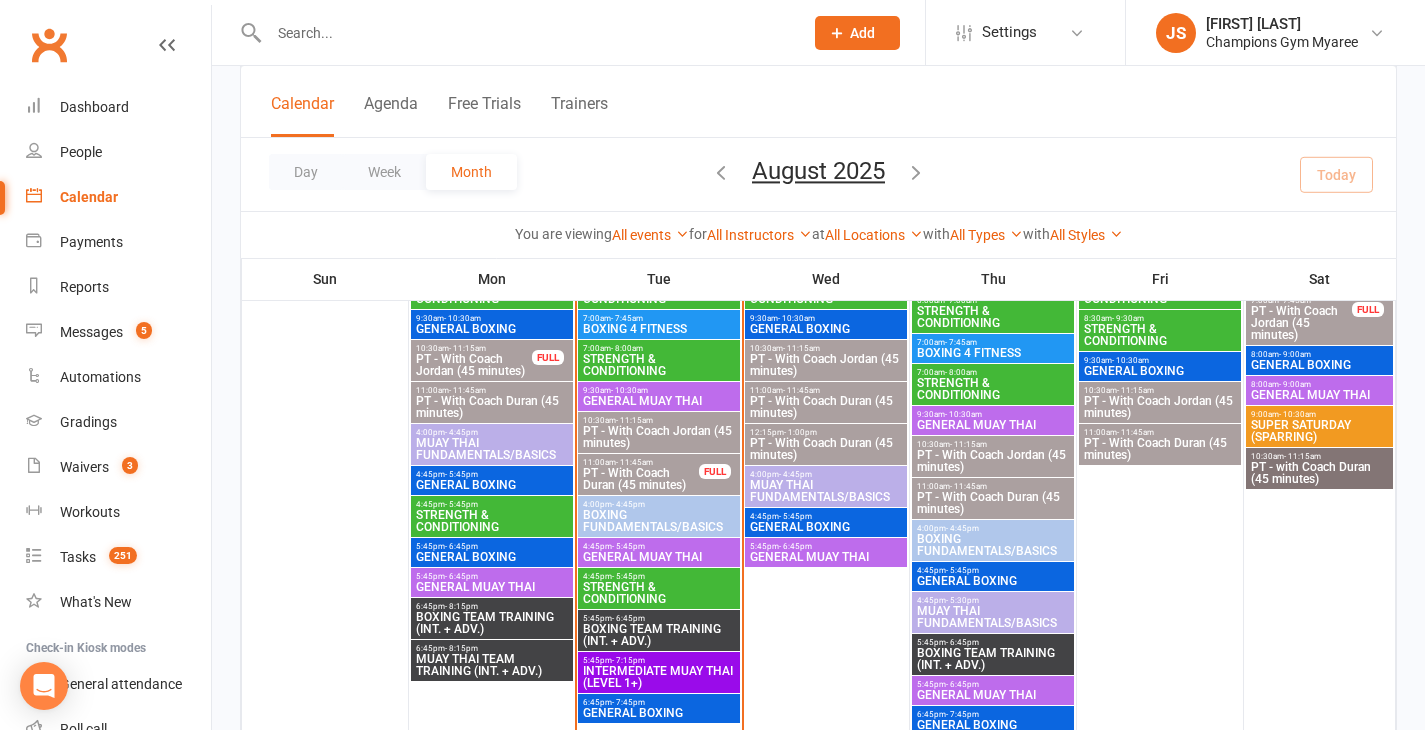 scroll, scrollTop: 758, scrollLeft: 0, axis: vertical 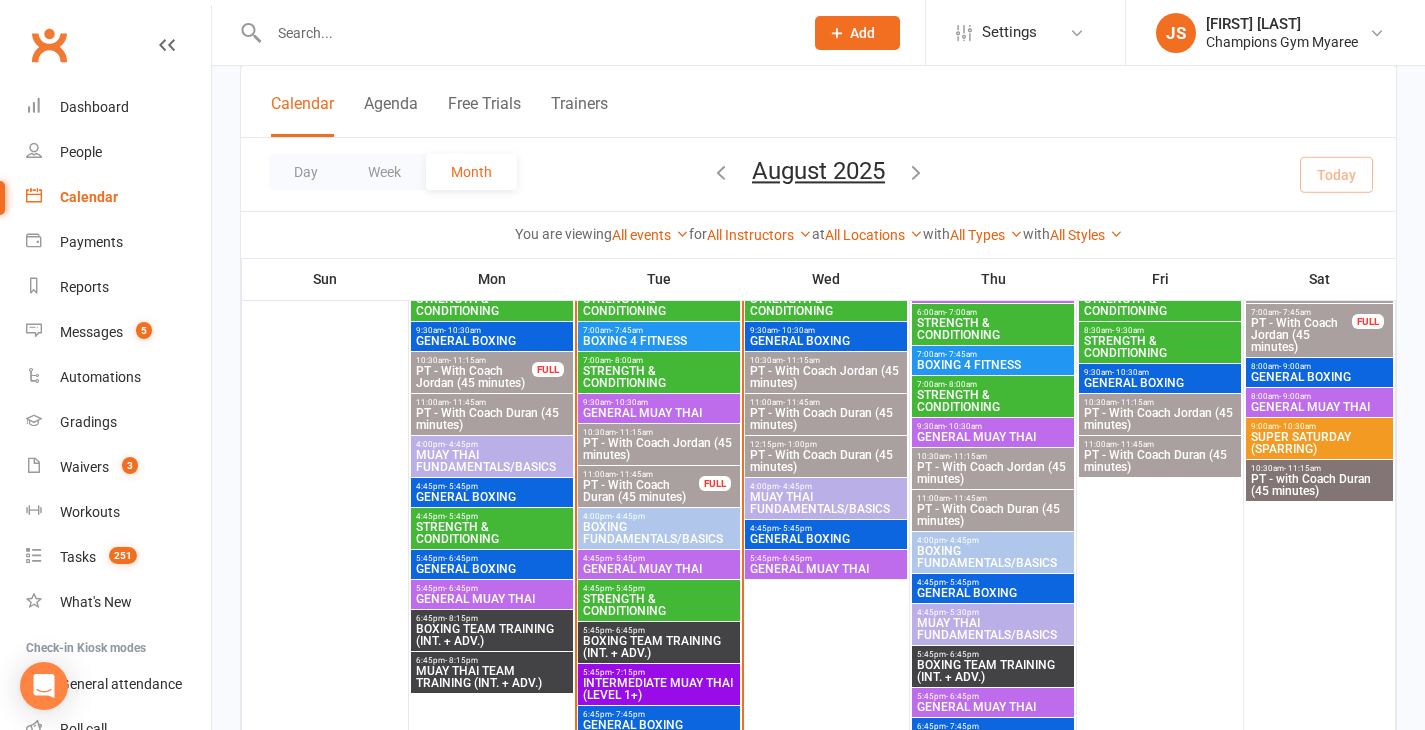click on "9:30am  - 10:30am" at bounding box center (659, 402) 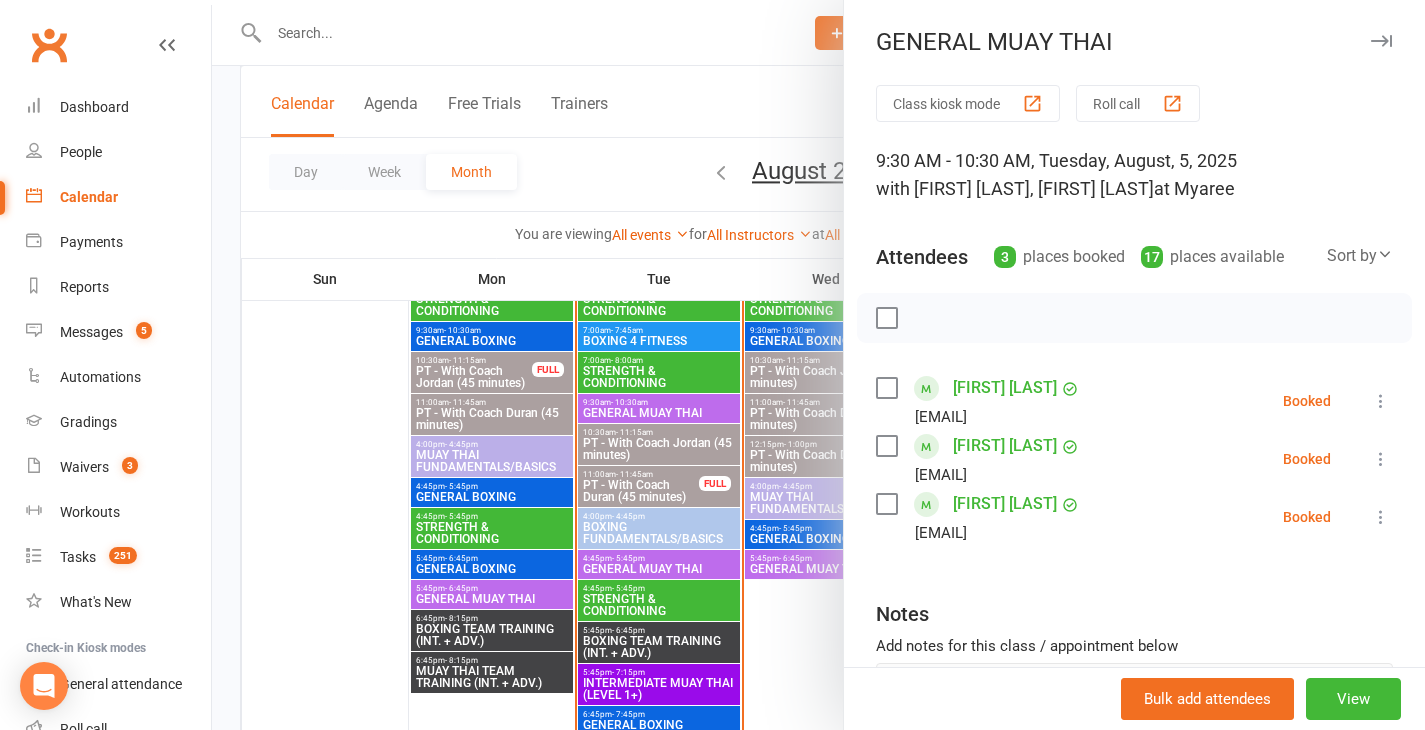 click at bounding box center [818, 365] 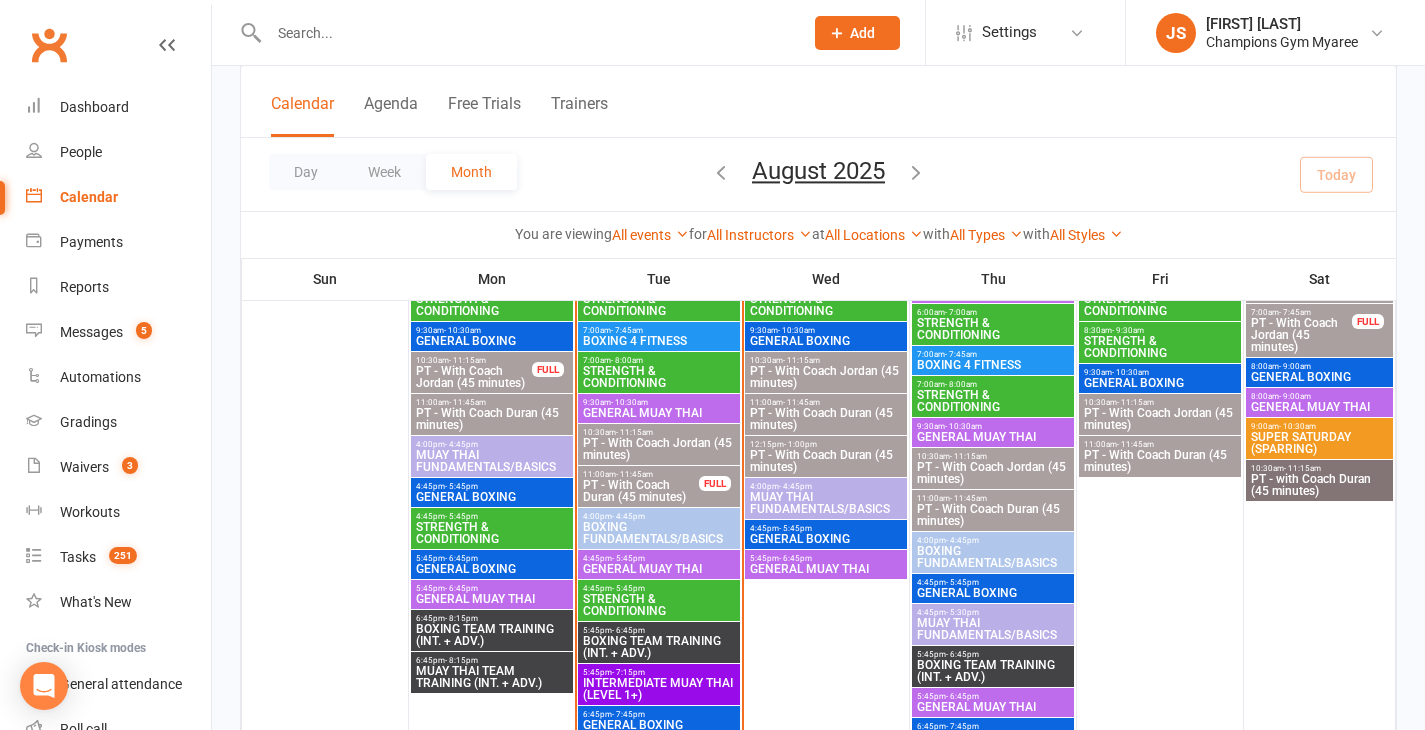 click at bounding box center (526, 33) 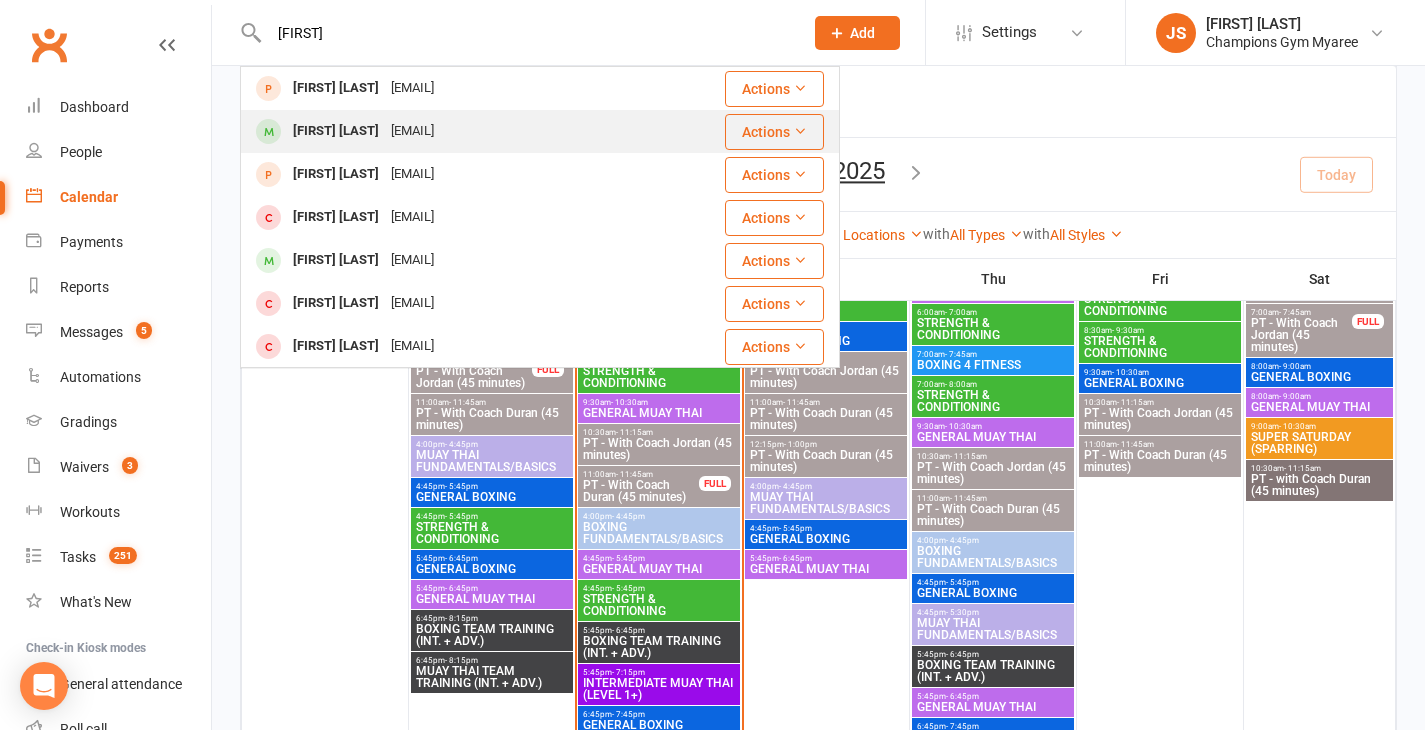 type on "[FIRST]" 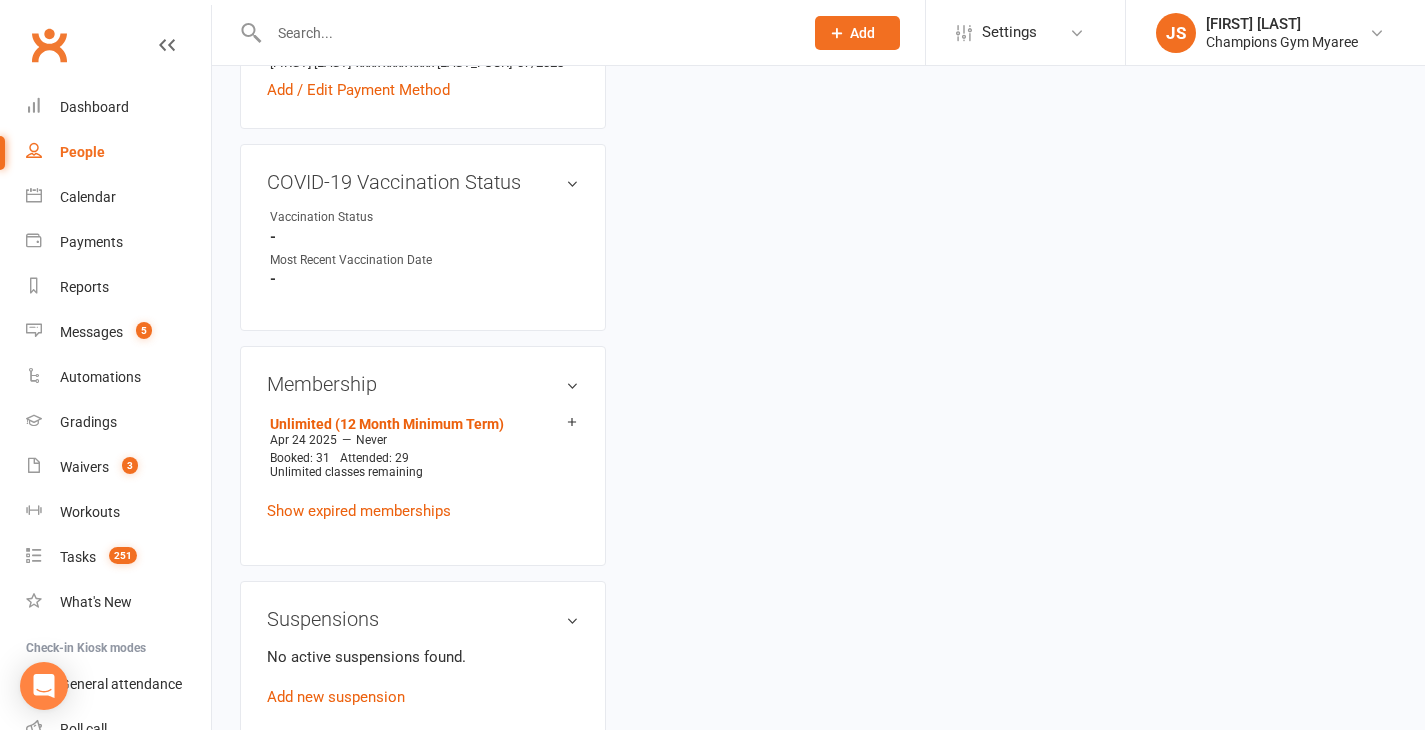 scroll, scrollTop: 0, scrollLeft: 0, axis: both 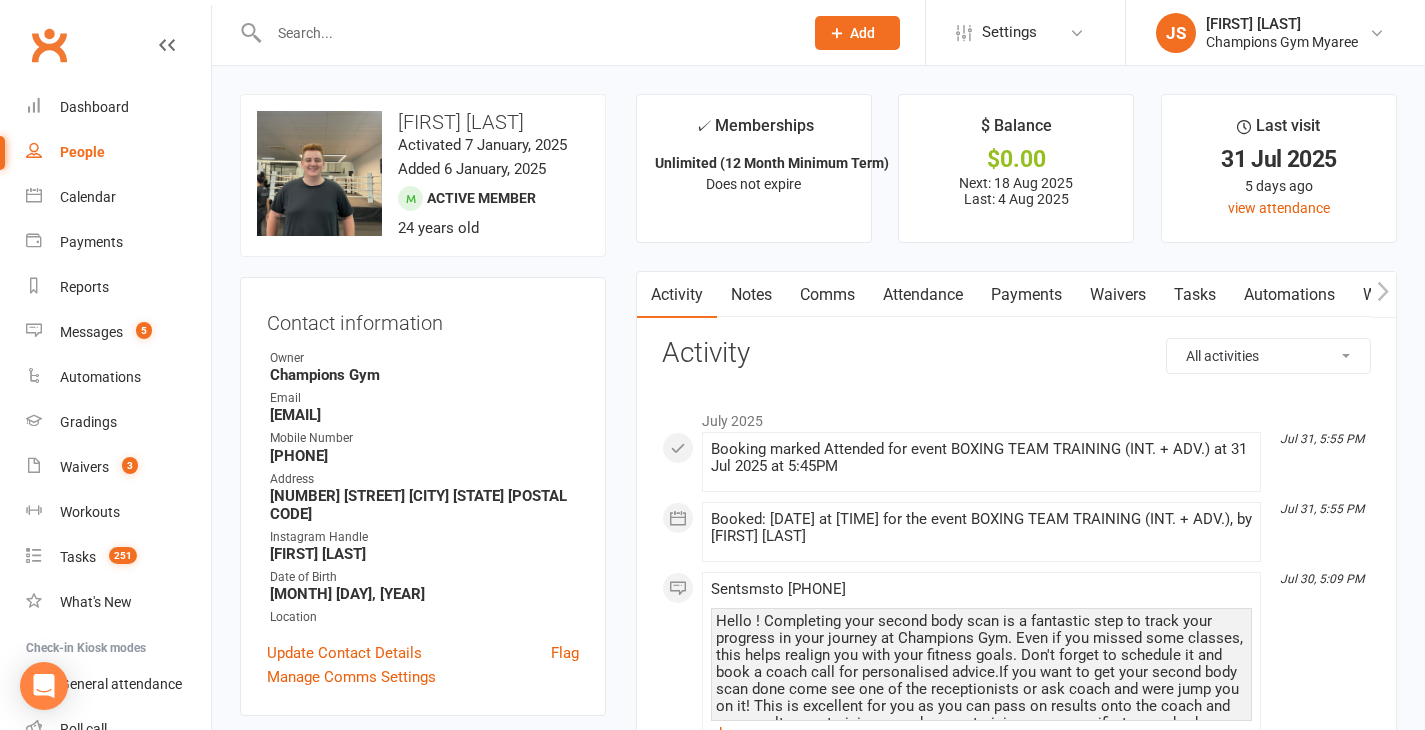 click at bounding box center [526, 33] 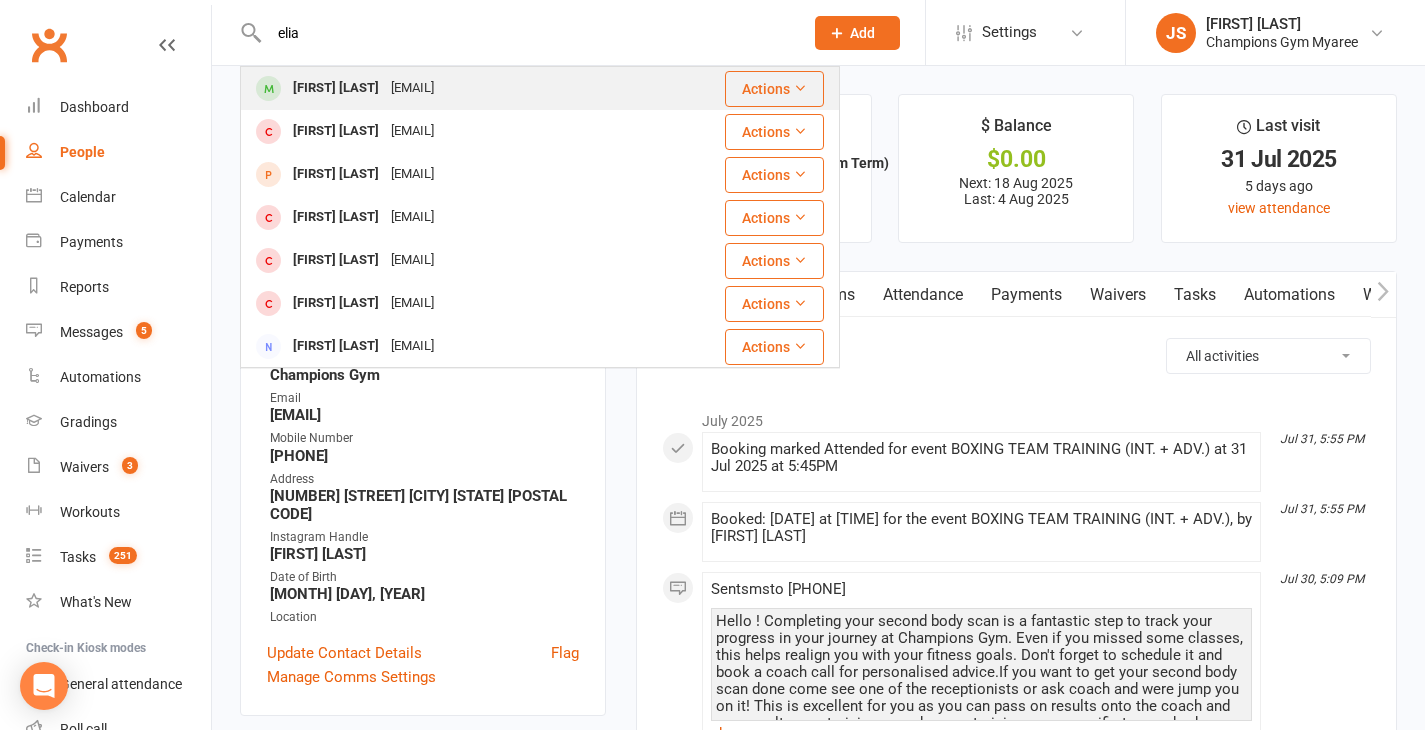 type on "elia" 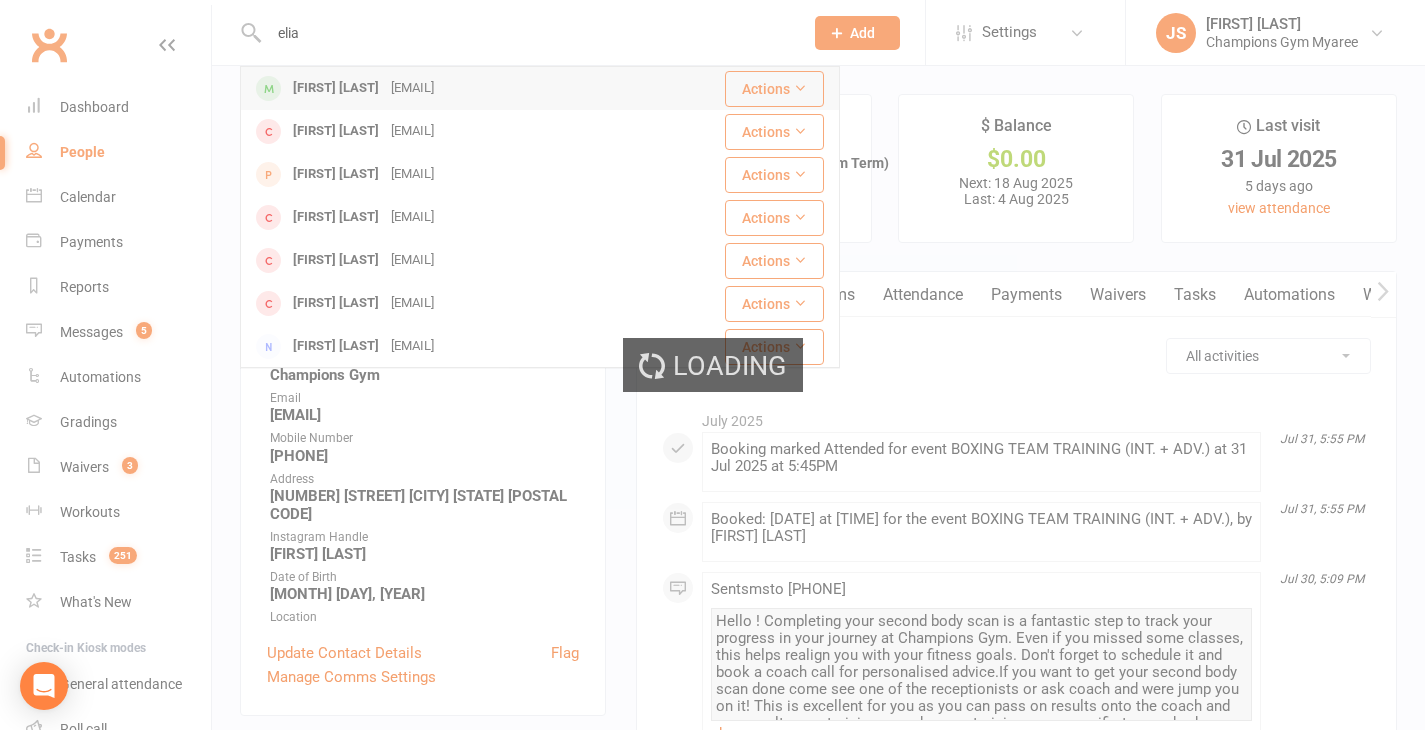 type 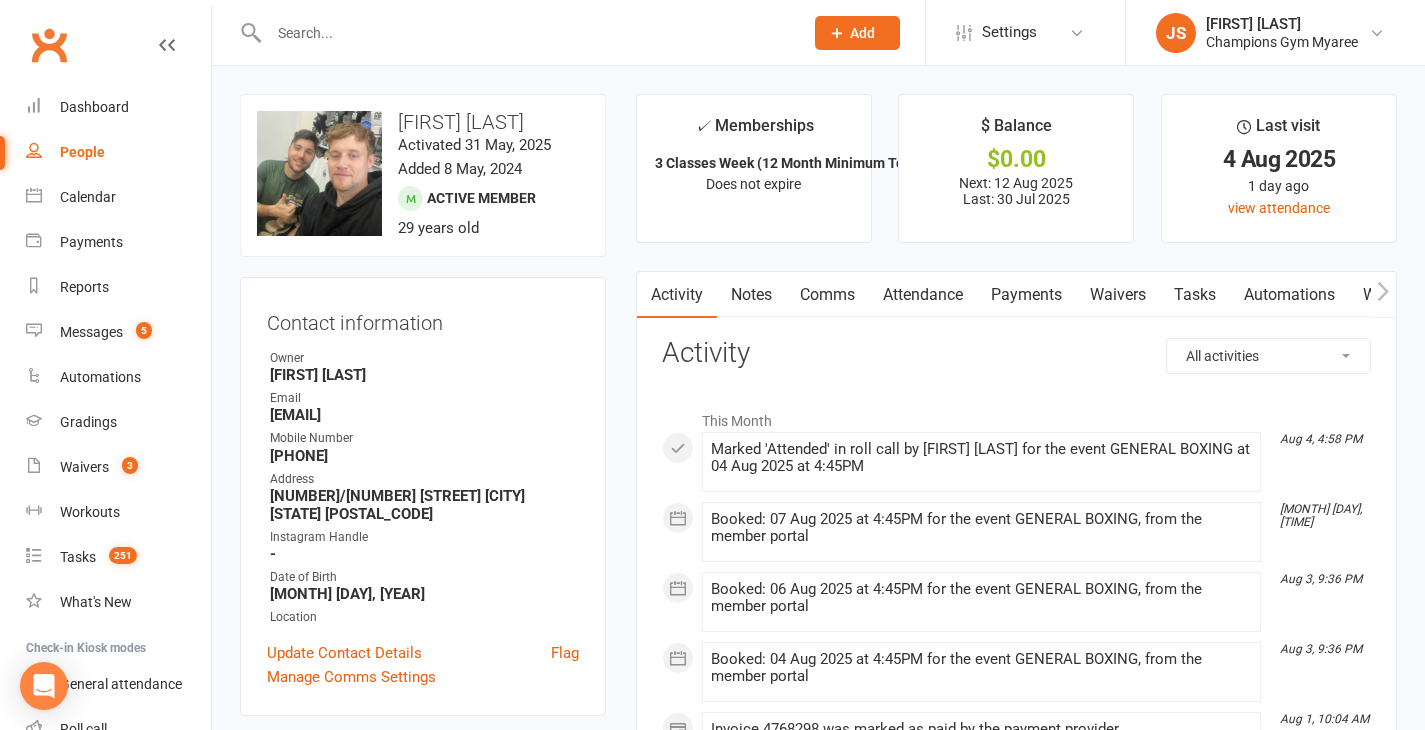 click on "Contact information Owner   [FIRST] [LAST] Email  [EMAIL]
Mobile Number  [PHONE]
Address  [ADDRESS]
Instagram Handle  -
Date of Birth  [DATE]
Location
Update Contact Details Flag Manage Comms Settings" at bounding box center (423, 496) 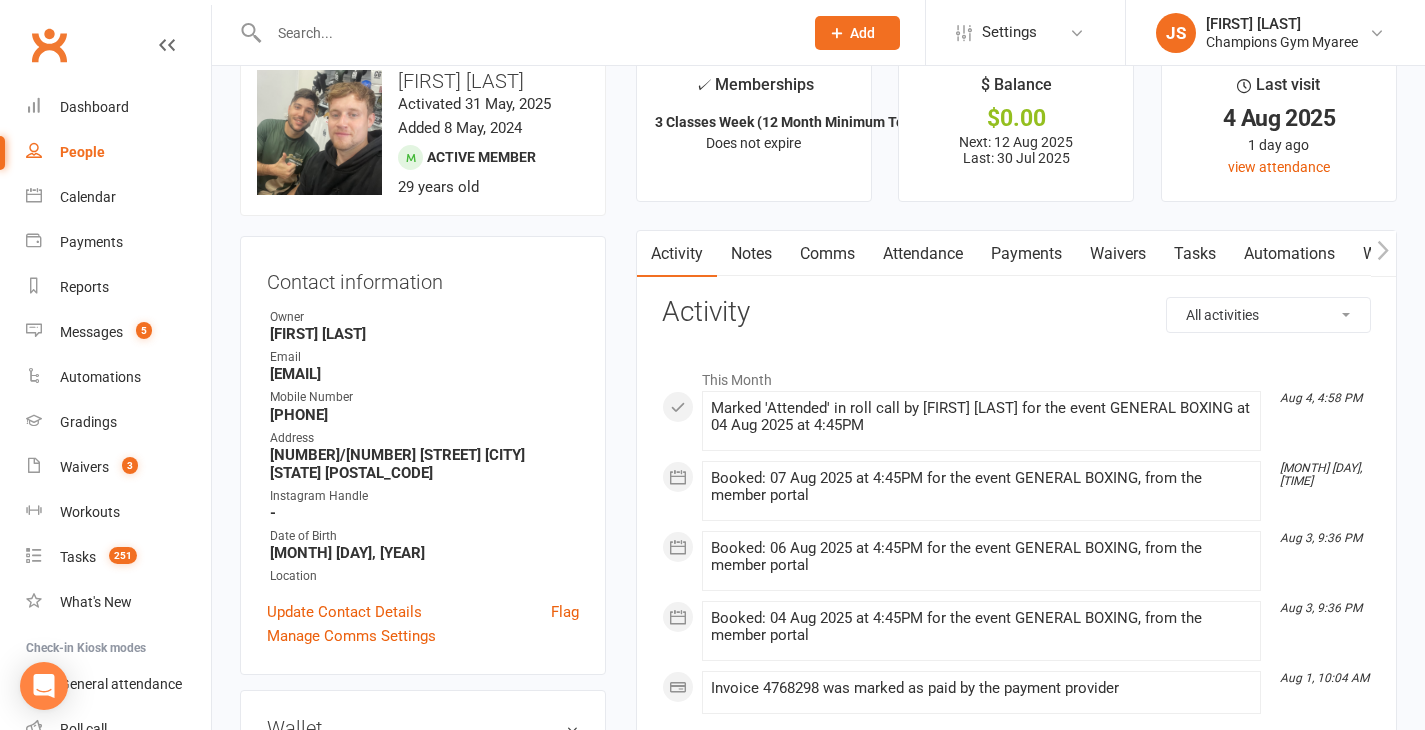 scroll, scrollTop: 0, scrollLeft: 0, axis: both 